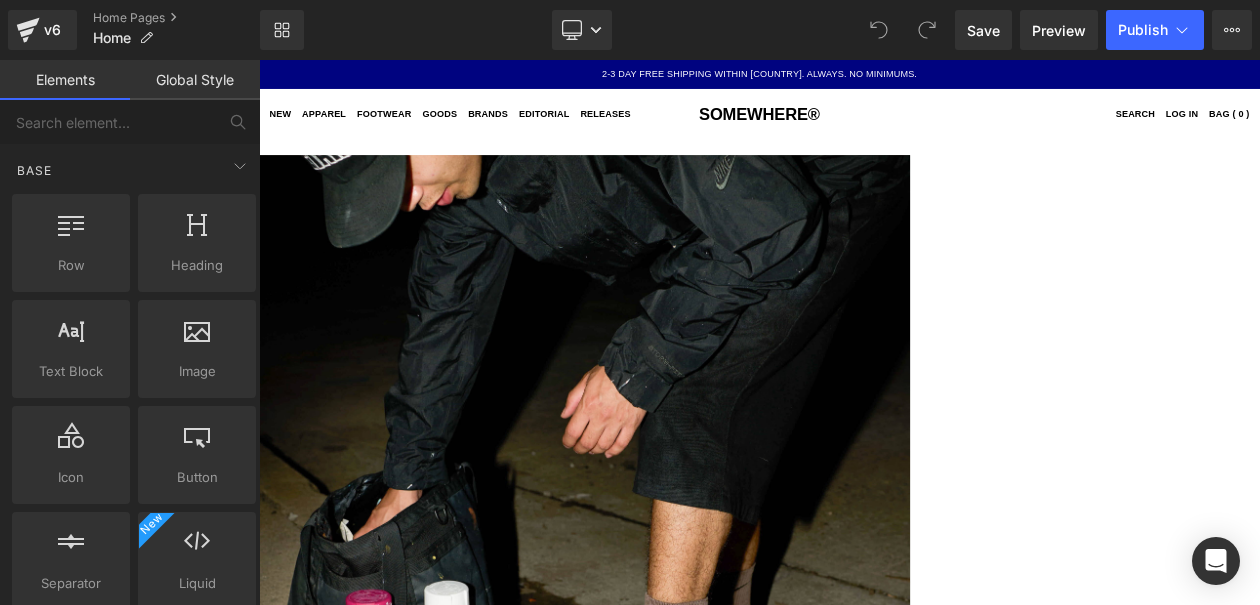 scroll, scrollTop: 0, scrollLeft: 0, axis: both 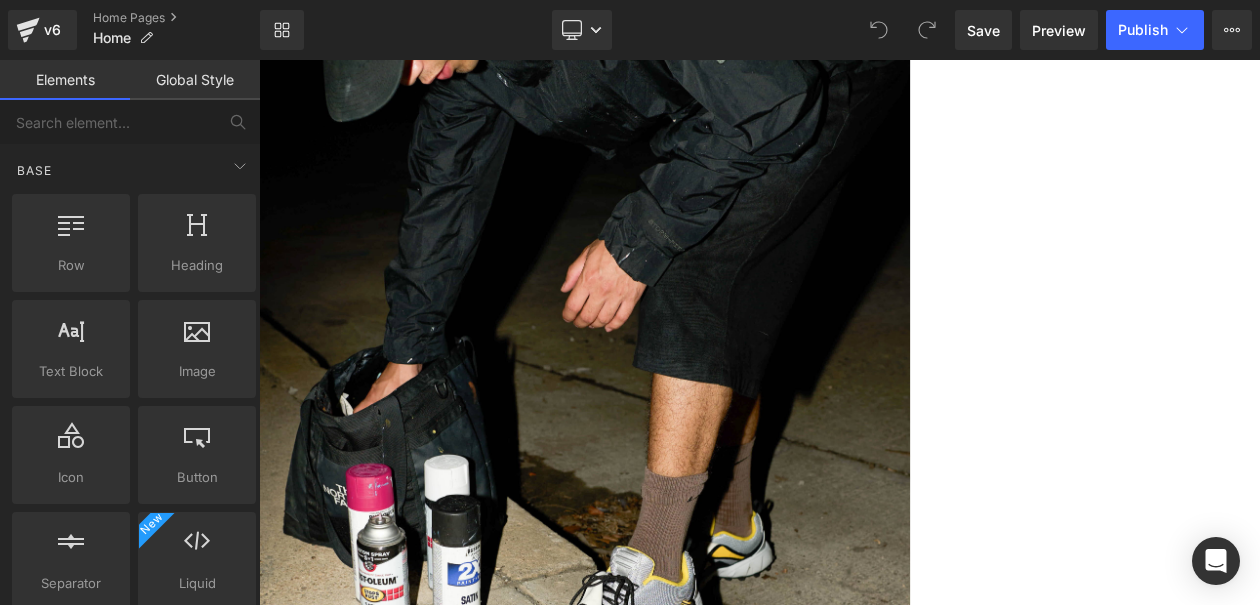 click on "STORY MFG Text Block" at bounding box center (864, 2766) 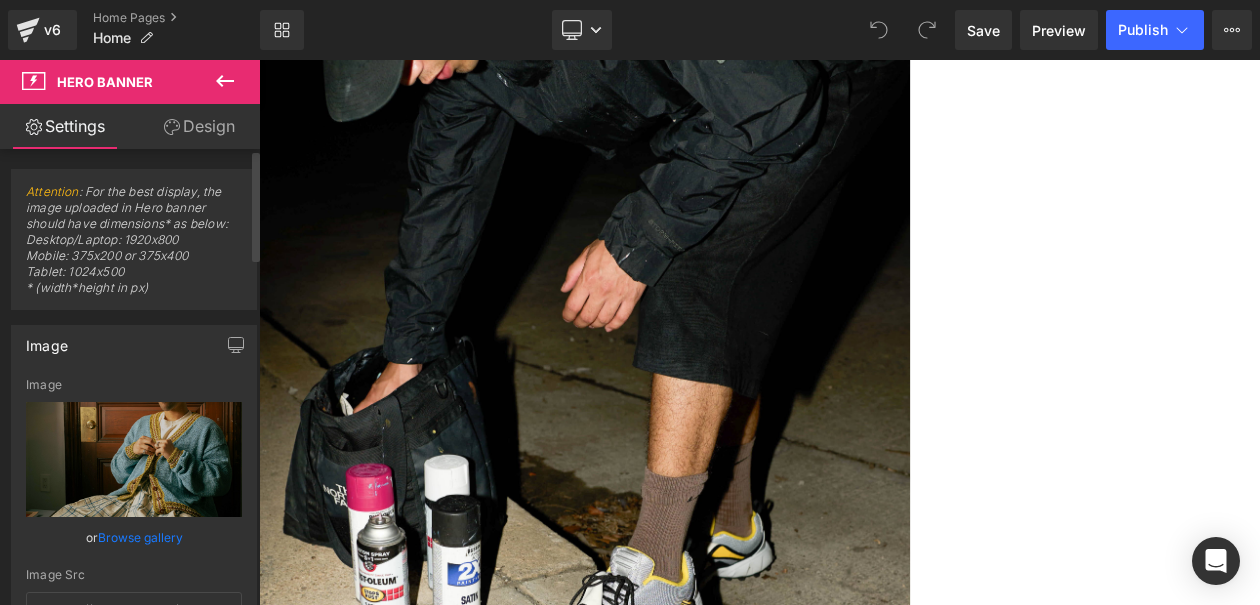 click on "Browse gallery" at bounding box center [140, 537] 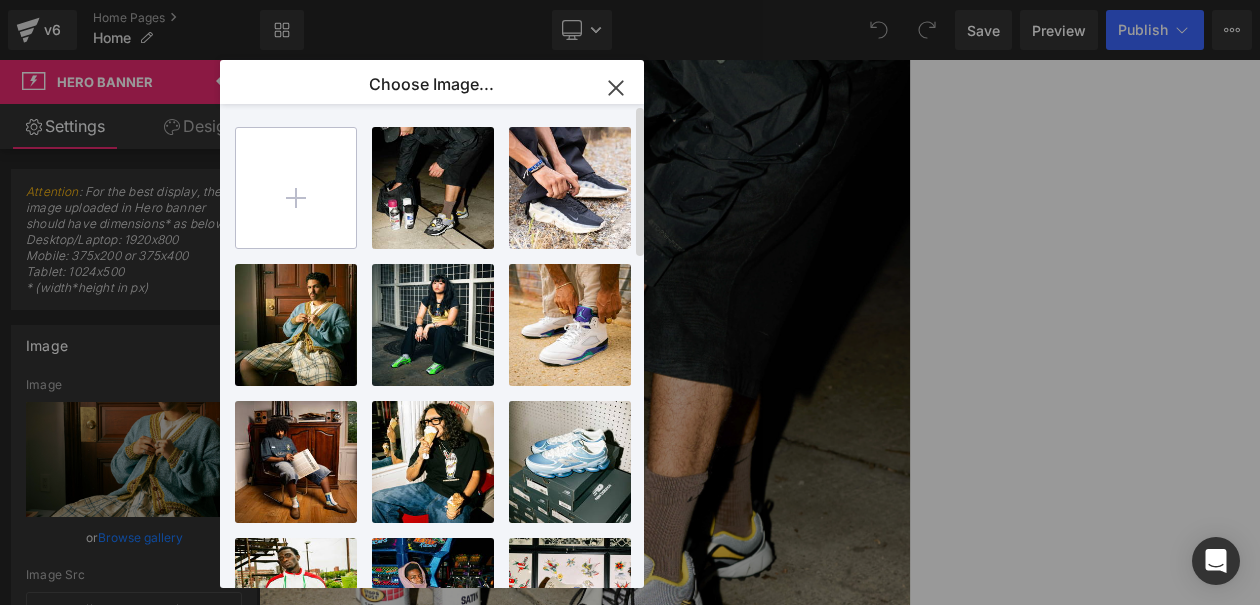 click at bounding box center (296, 188) 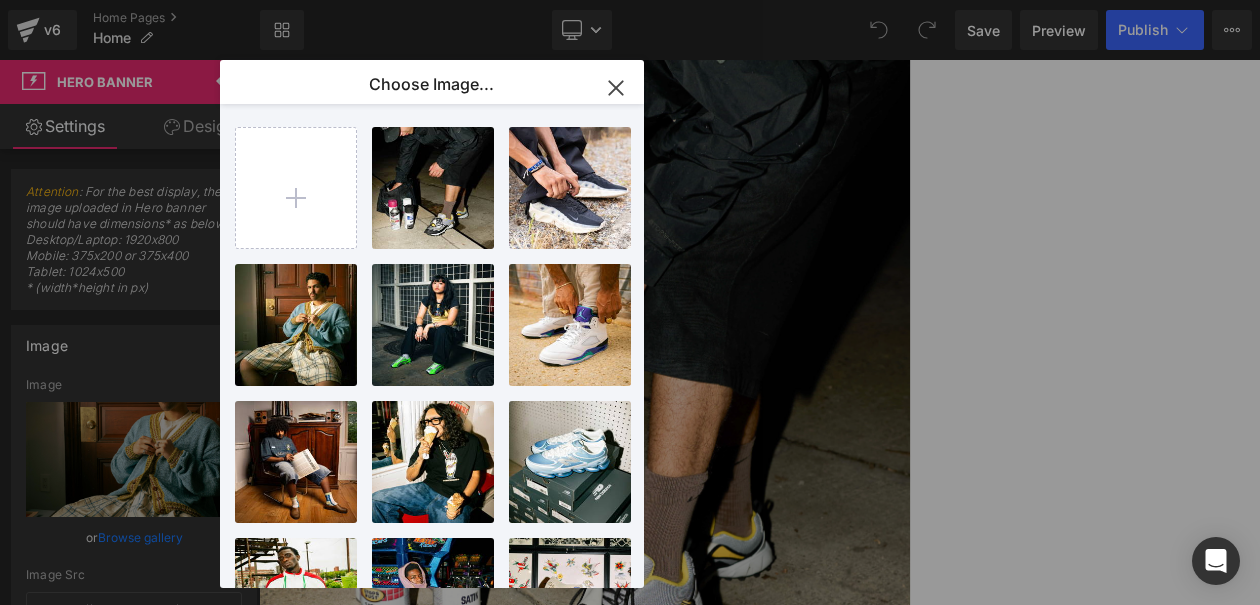 type on "C:\fakepath\DSC08196.jpg" 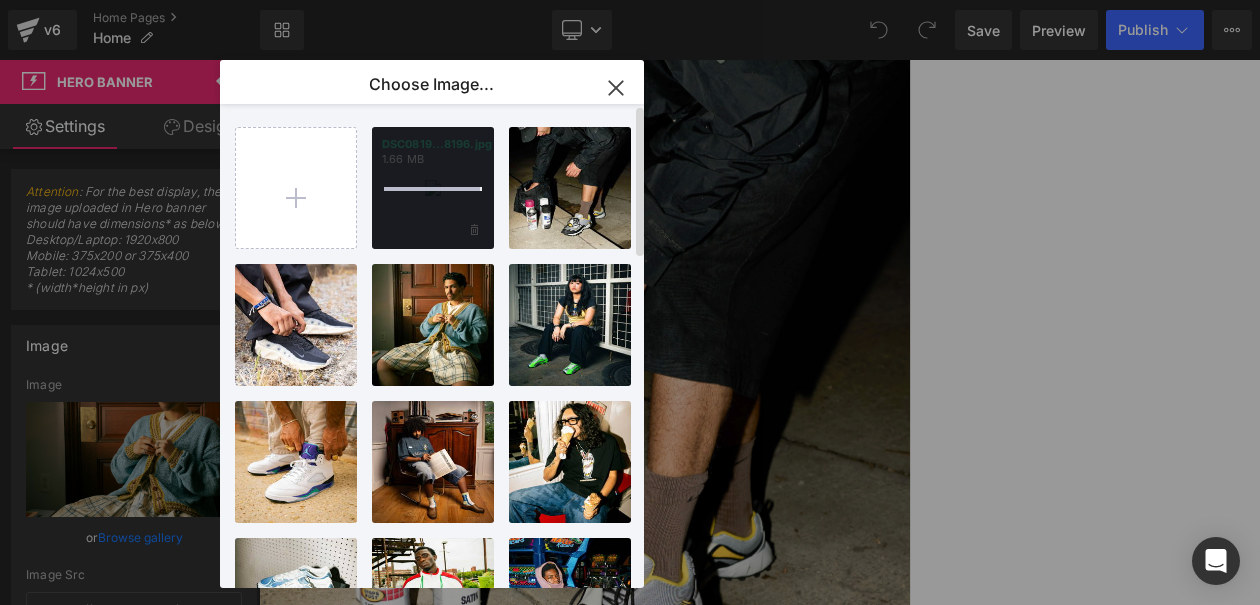 type 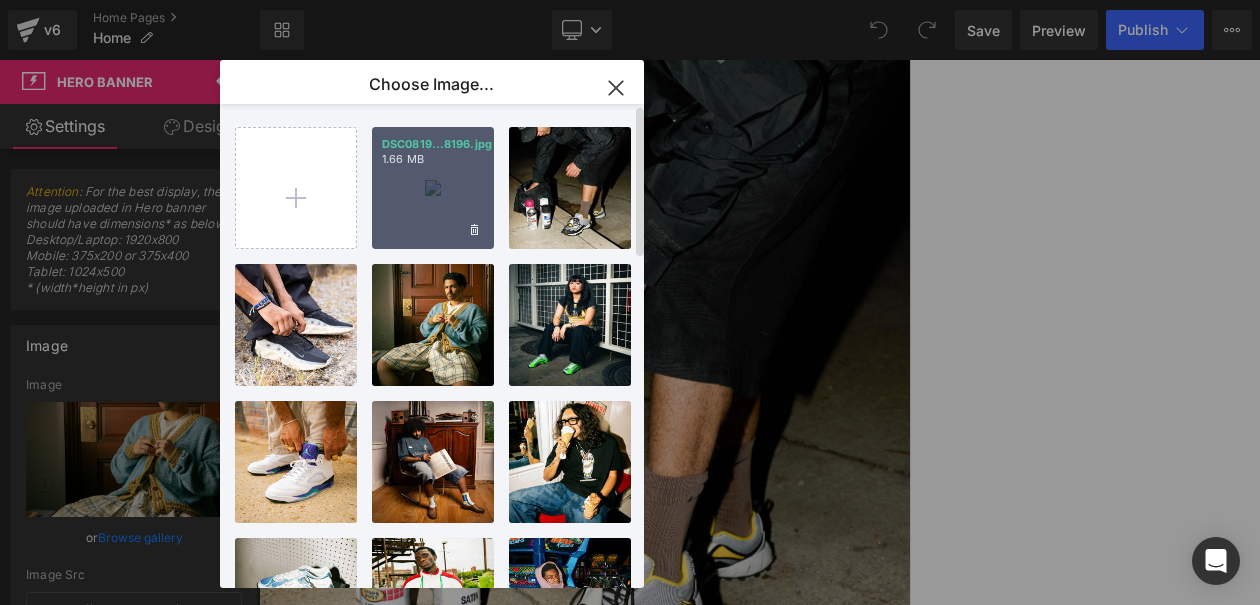 click on "DSC0819...8196.jpg 1.66 MB" at bounding box center (433, 188) 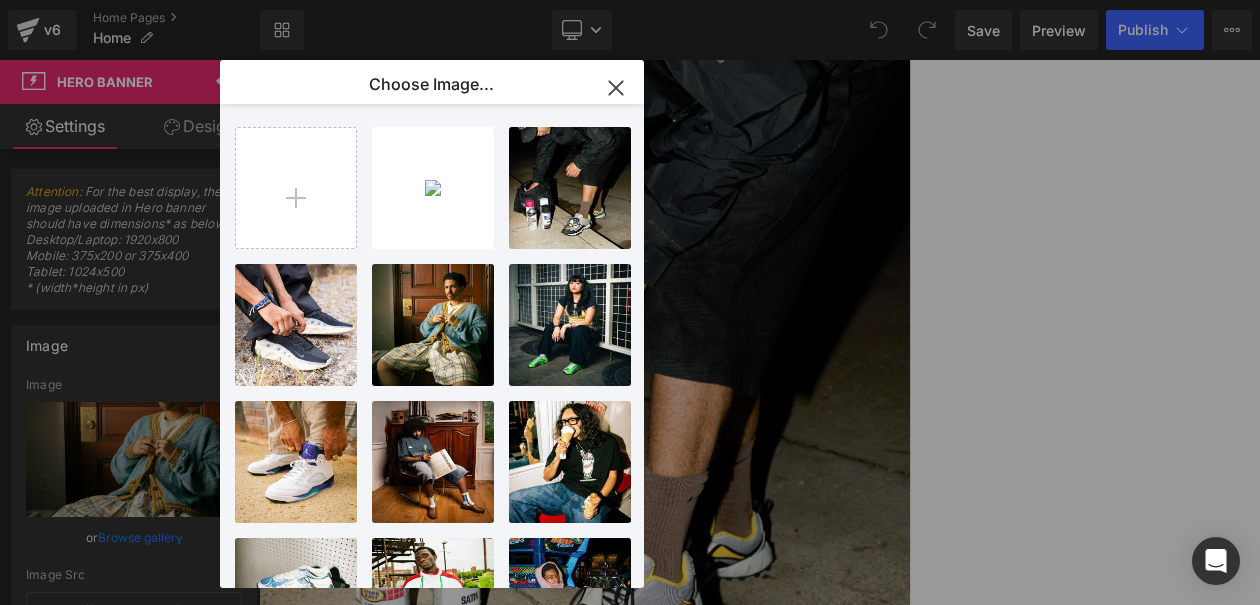 type on "https://ucarecdn.com/9c9d86ba-bf0a-4ee5-8eb7-f568c86a7a15/-/format/auto/-/preview/3000x3000/-/quality/lighter/DSC08196.jpg" 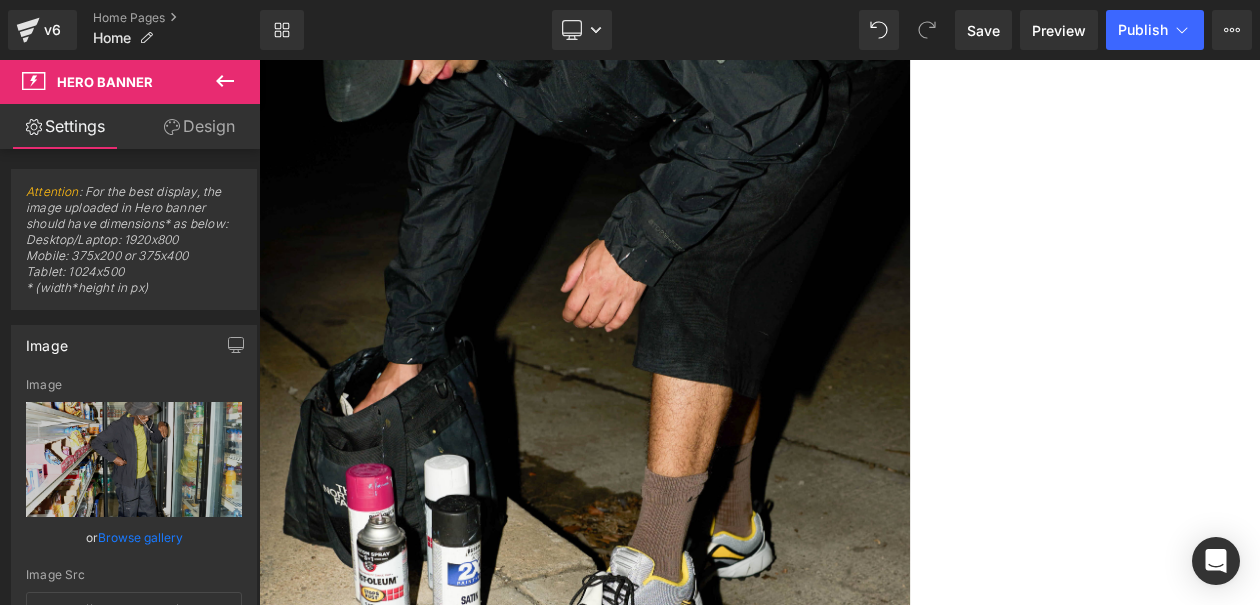 click on "STORY MFG" at bounding box center [864, 2769] 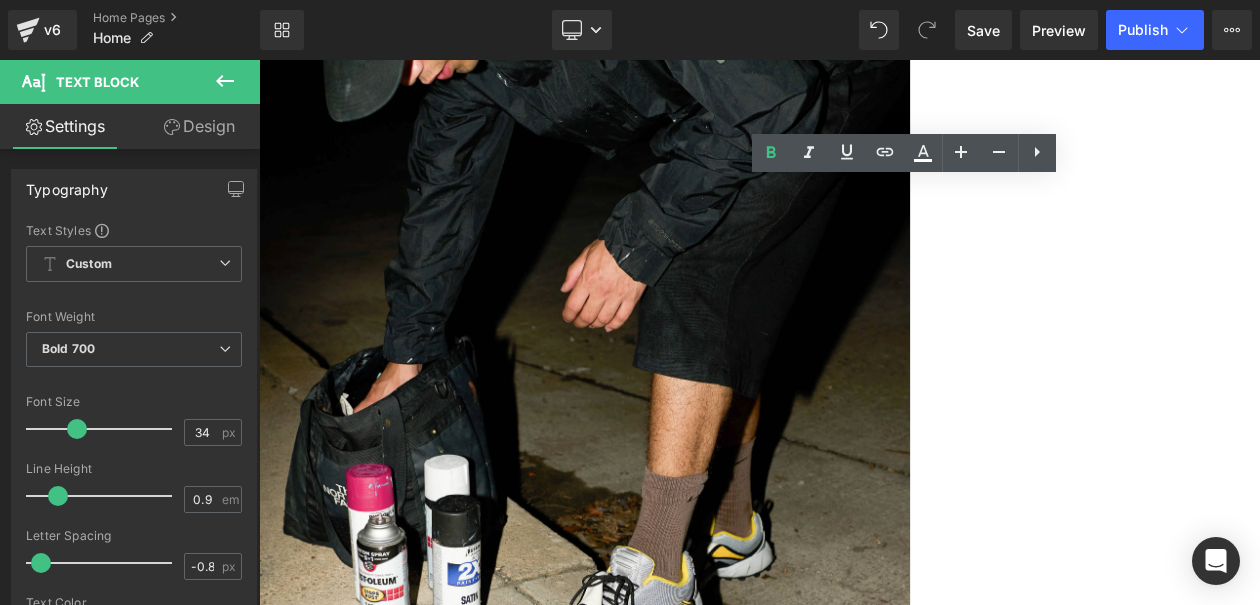 drag, startPoint x: 1174, startPoint y: 223, endPoint x: 839, endPoint y: 181, distance: 337.62256 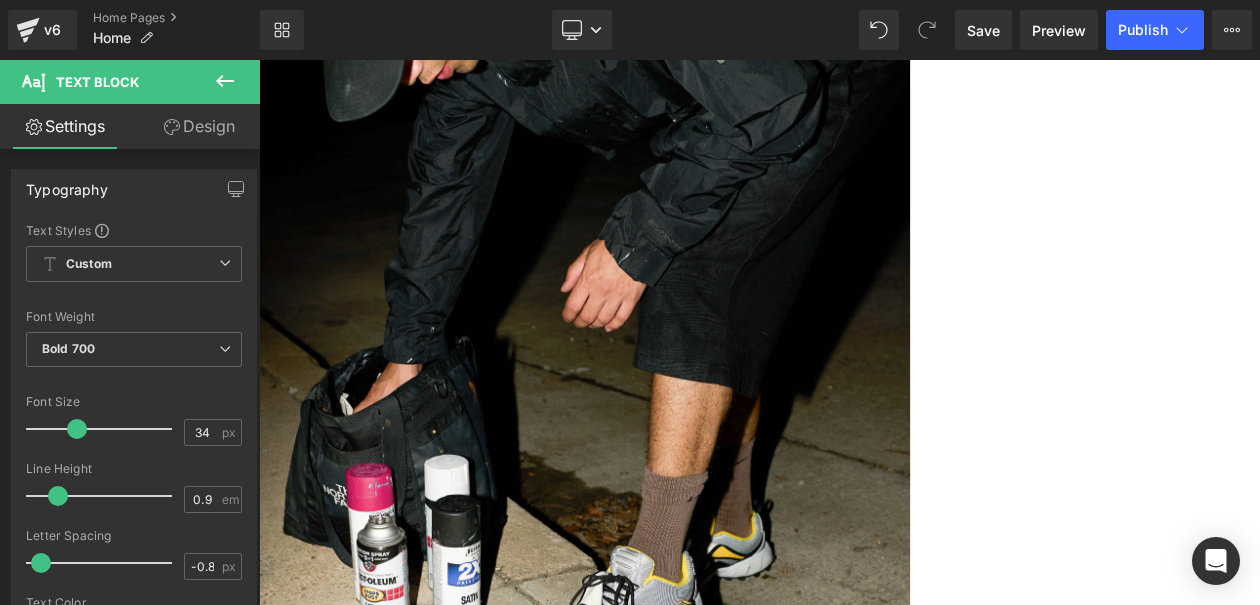 scroll, scrollTop: 146, scrollLeft: 0, axis: vertical 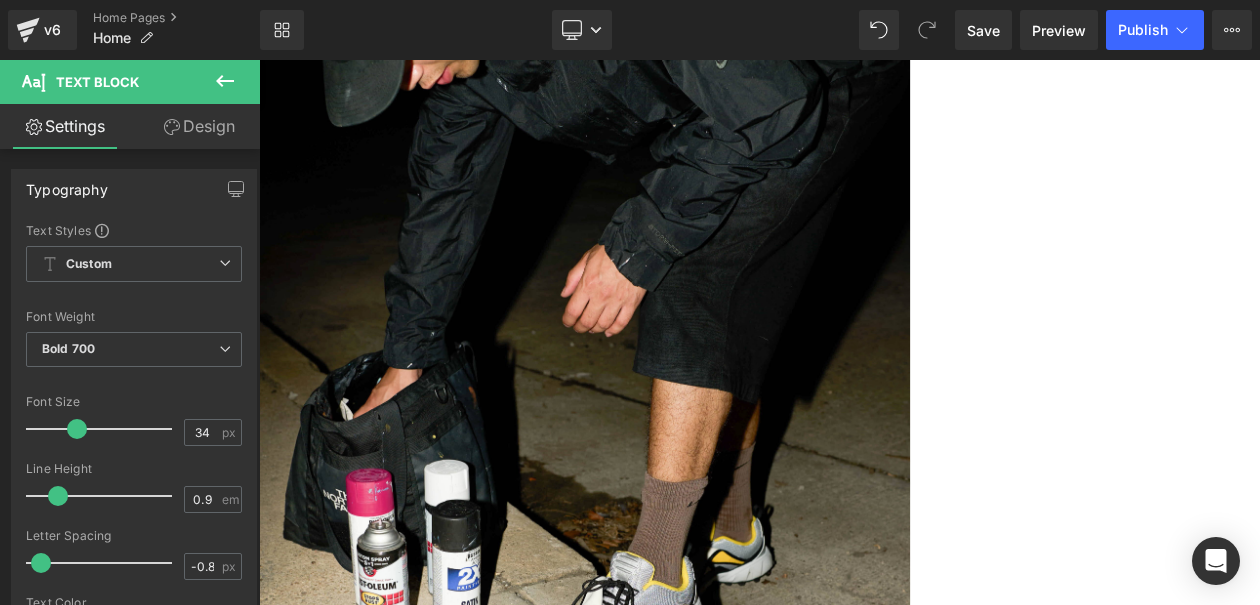 click on "NIKE ACG Text Block
Hero Banner
ARC'TERYX Text Block
Hero Banner         Row" at bounding box center (864, 925) 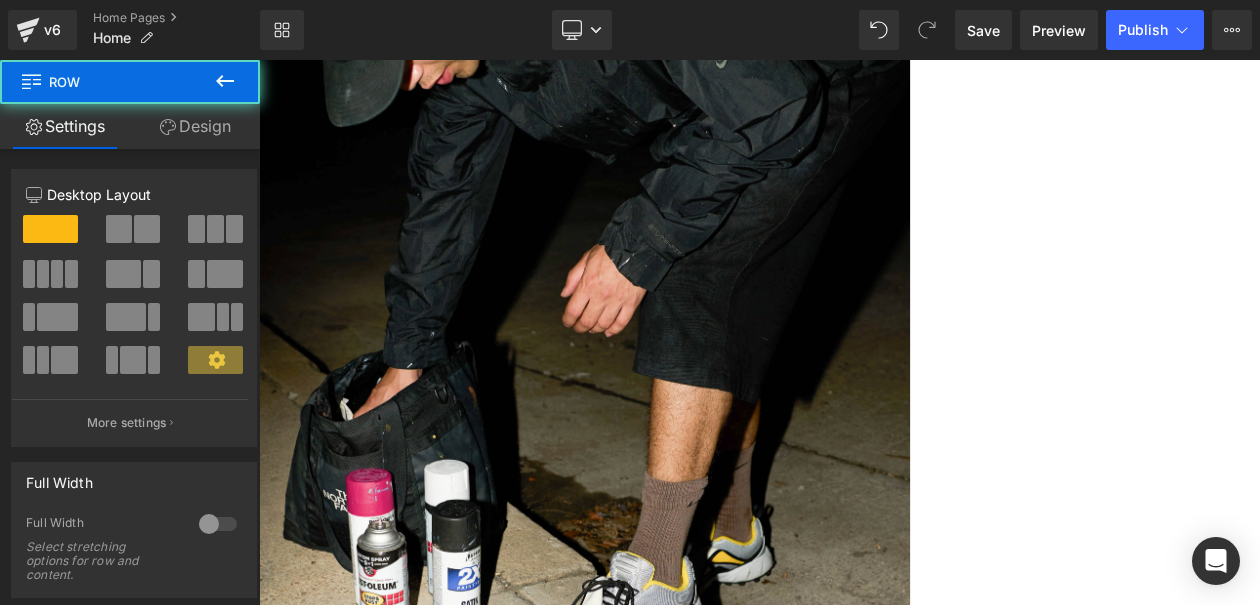 click on "ARC'TERYX Text Block" at bounding box center (864, 2777) 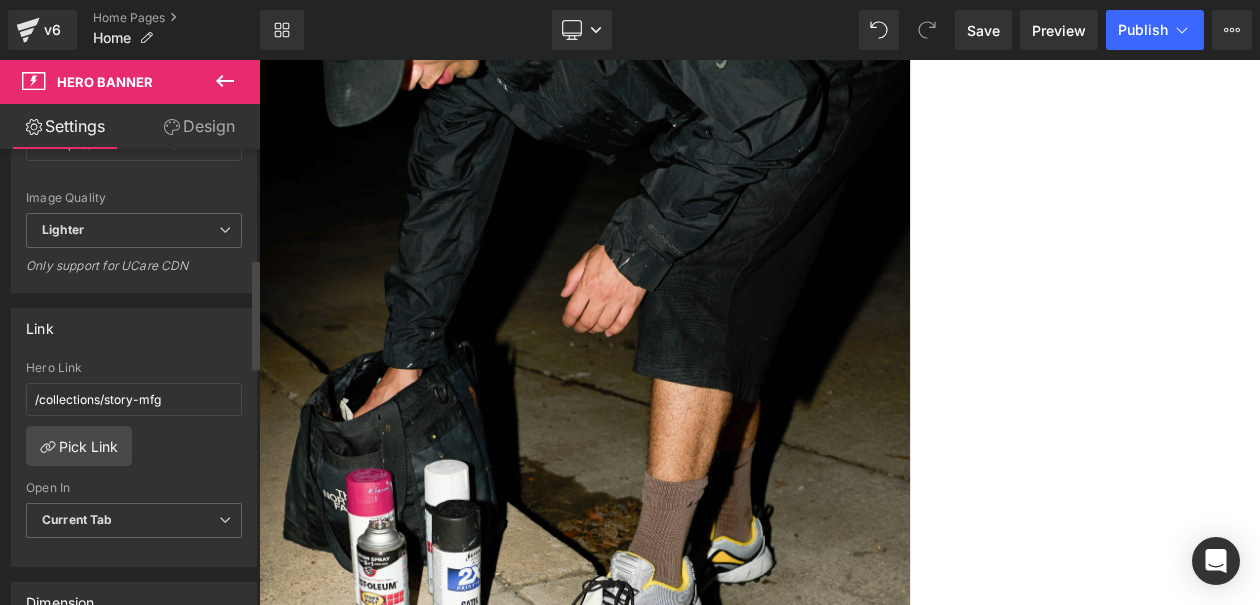 scroll, scrollTop: 495, scrollLeft: 0, axis: vertical 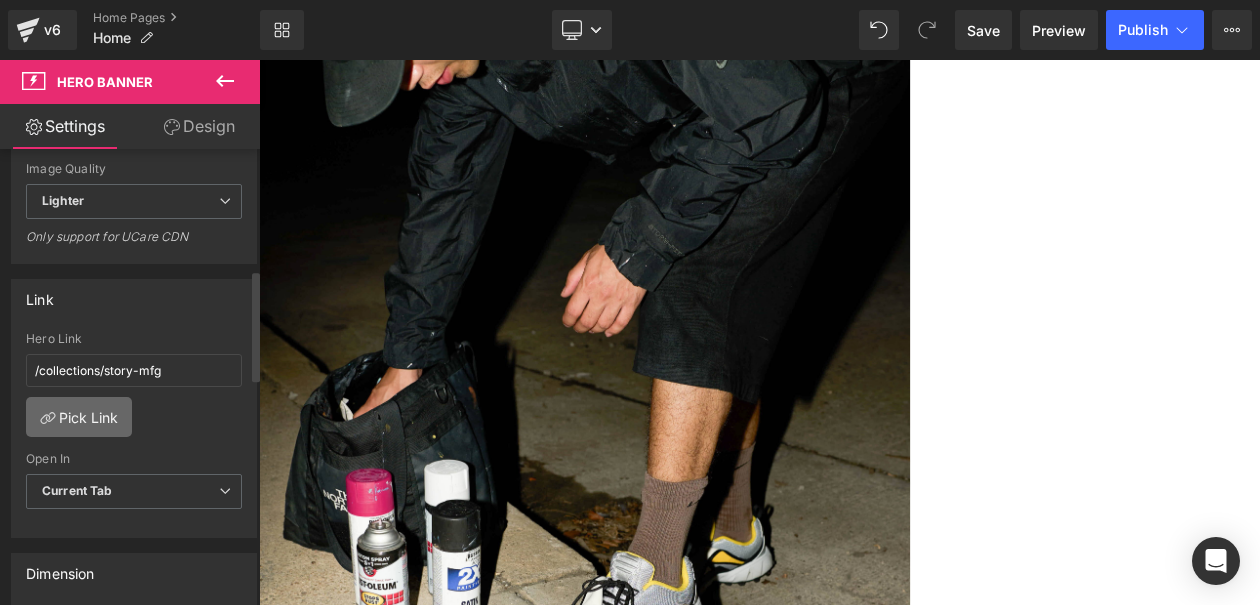 click on "Pick Link" at bounding box center (79, 417) 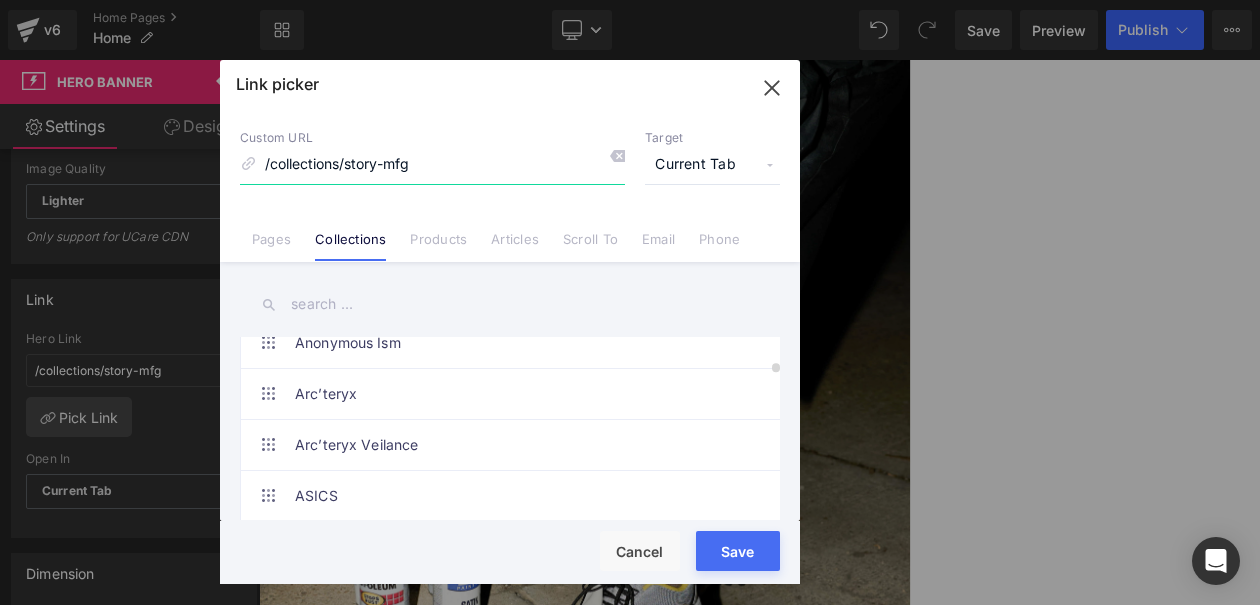 scroll, scrollTop: 834, scrollLeft: 0, axis: vertical 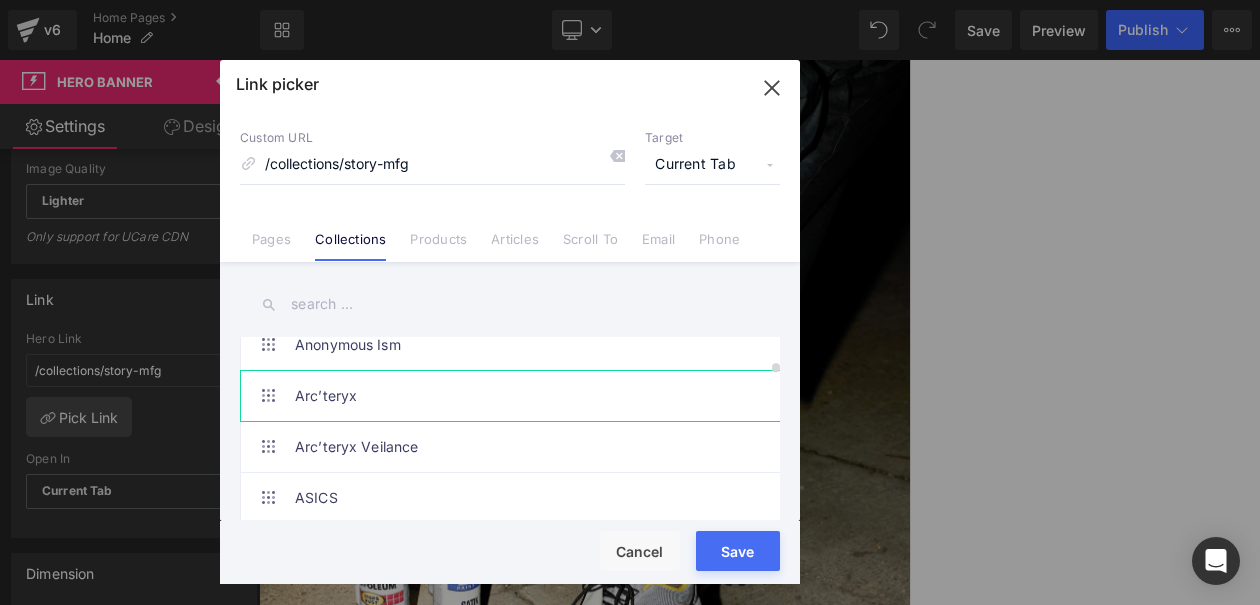 click on "Arc’teryx" at bounding box center [515, 396] 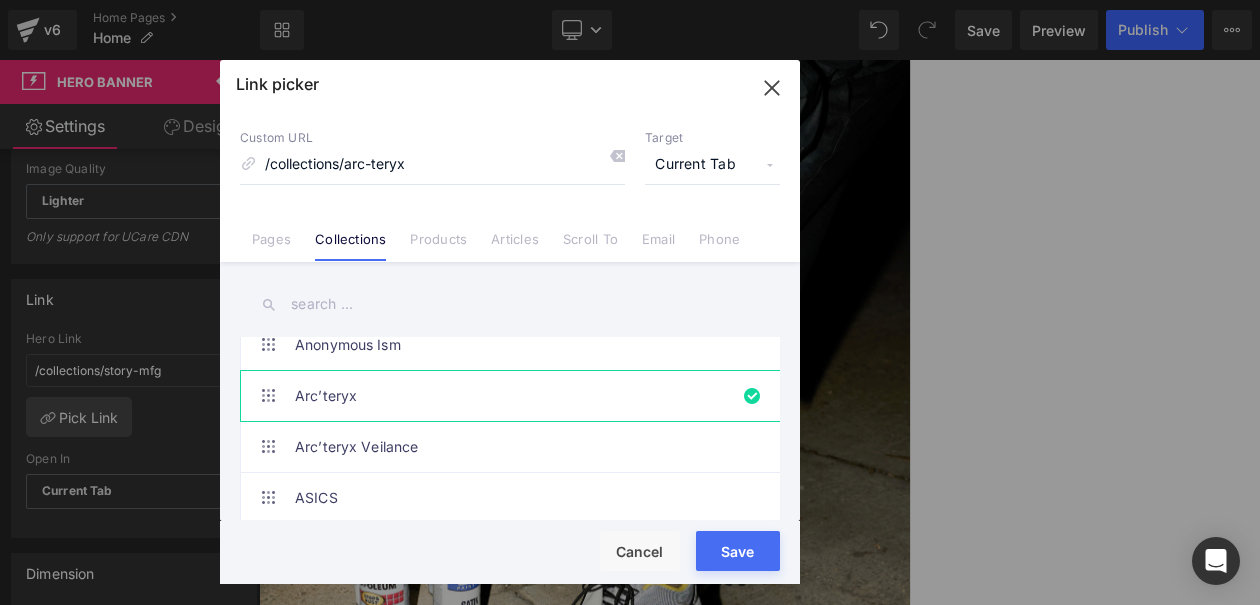 click on "Save" at bounding box center (738, 551) 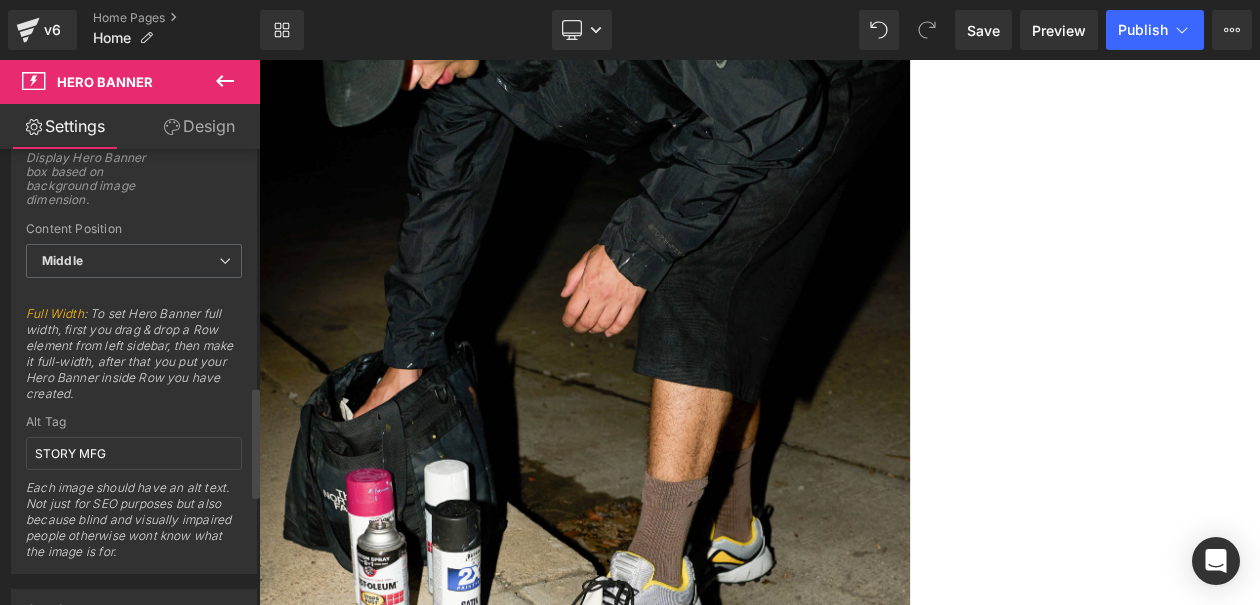 scroll, scrollTop: 1022, scrollLeft: 0, axis: vertical 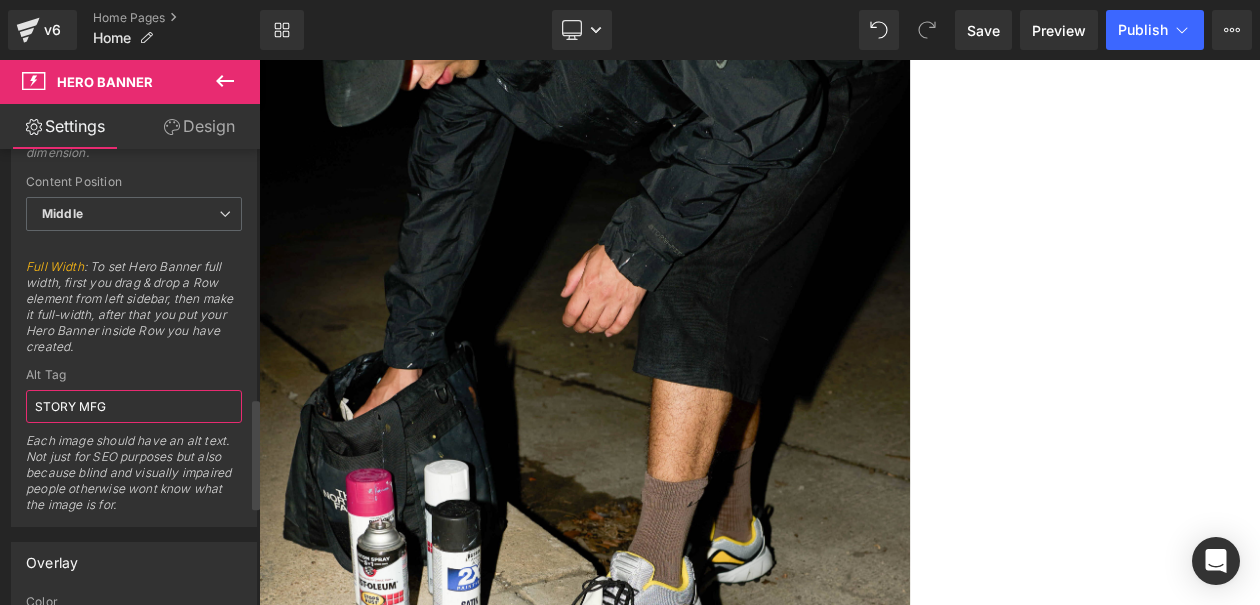 drag, startPoint x: 136, startPoint y: 397, endPoint x: 71, endPoint y: 394, distance: 65.06919 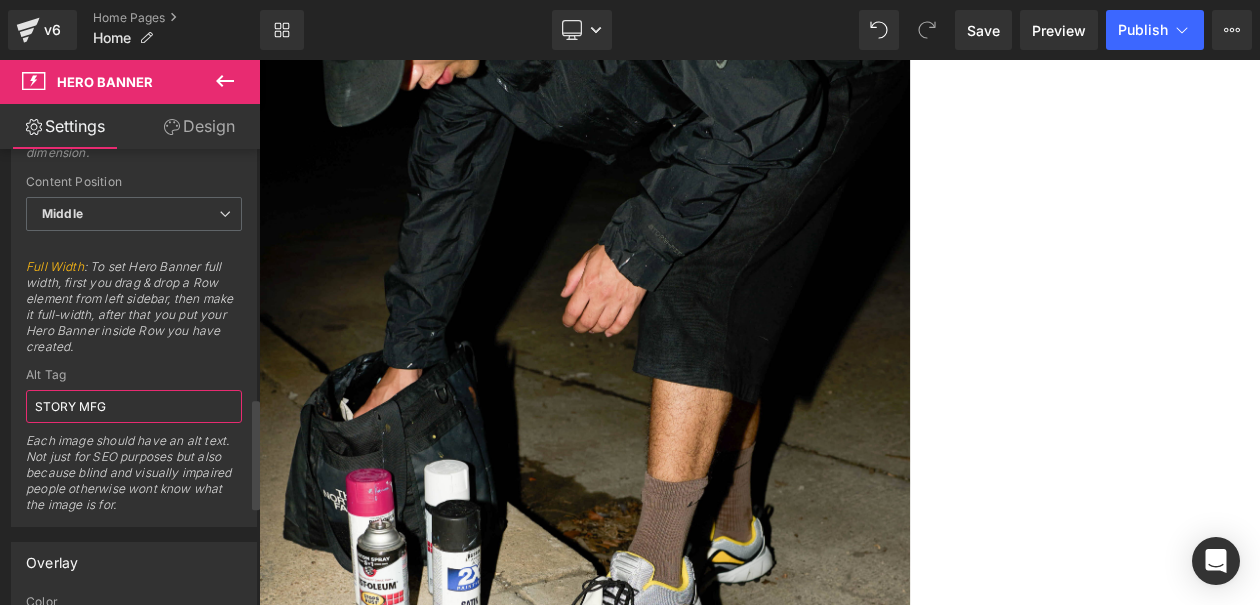 drag, startPoint x: 123, startPoint y: 413, endPoint x: 0, endPoint y: 351, distance: 137.74251 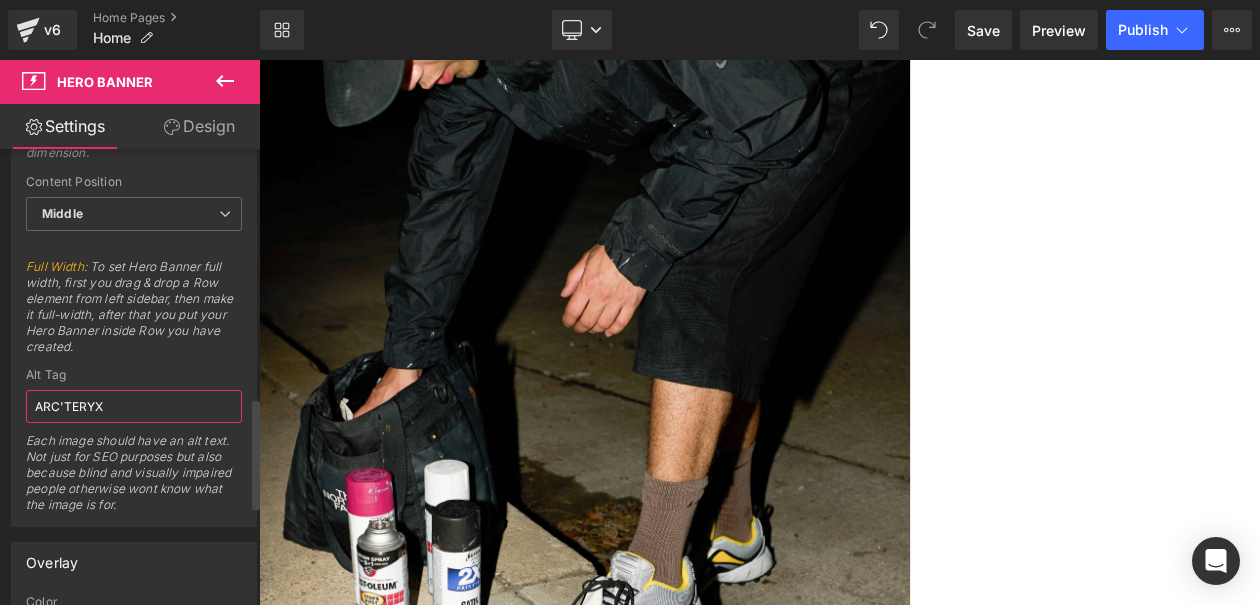 type on "ARC'TERYX" 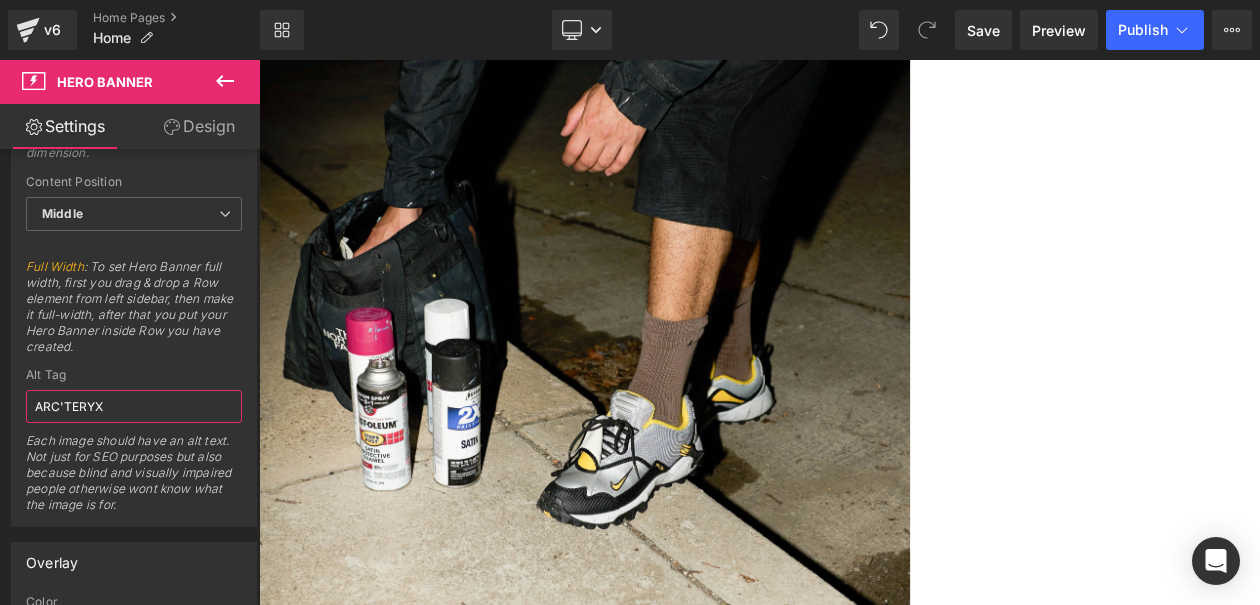 scroll, scrollTop: 432, scrollLeft: 0, axis: vertical 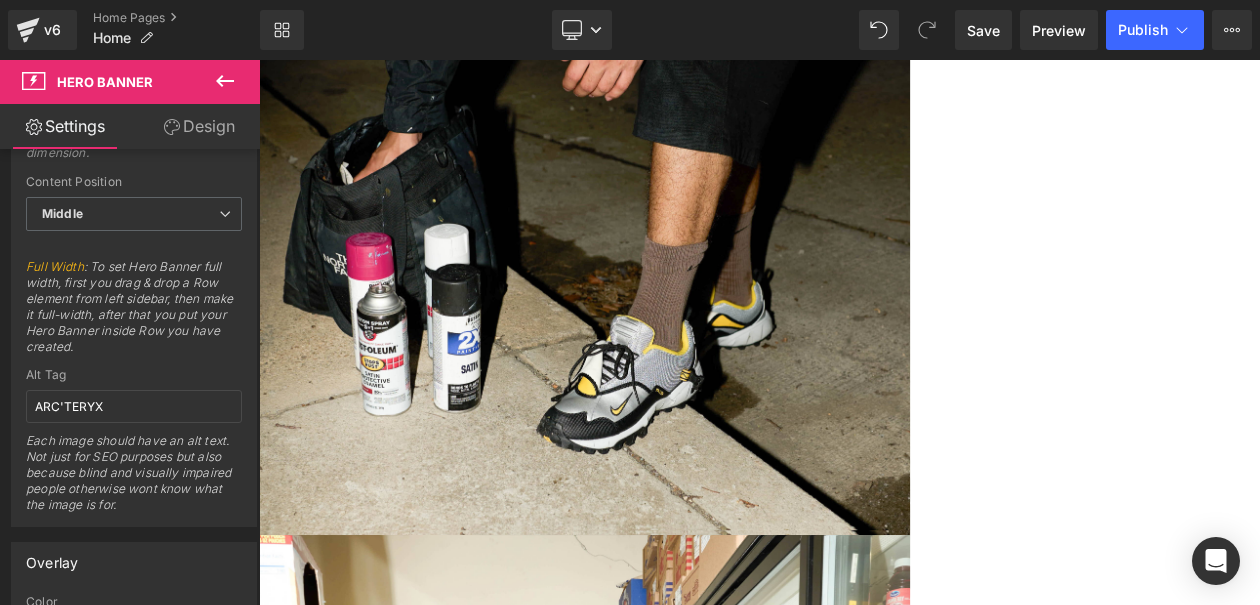 click on "SOMEWHERE® VANDYTHEPINK Text Block" at bounding box center [864, 2494] 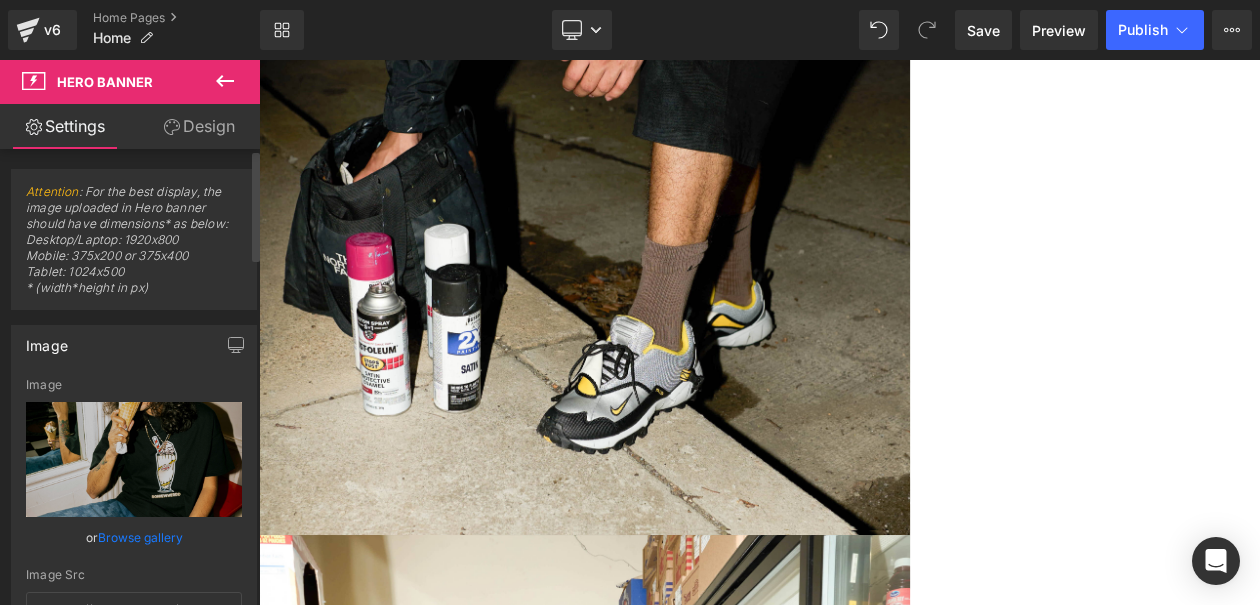click on "Browse gallery" at bounding box center [140, 537] 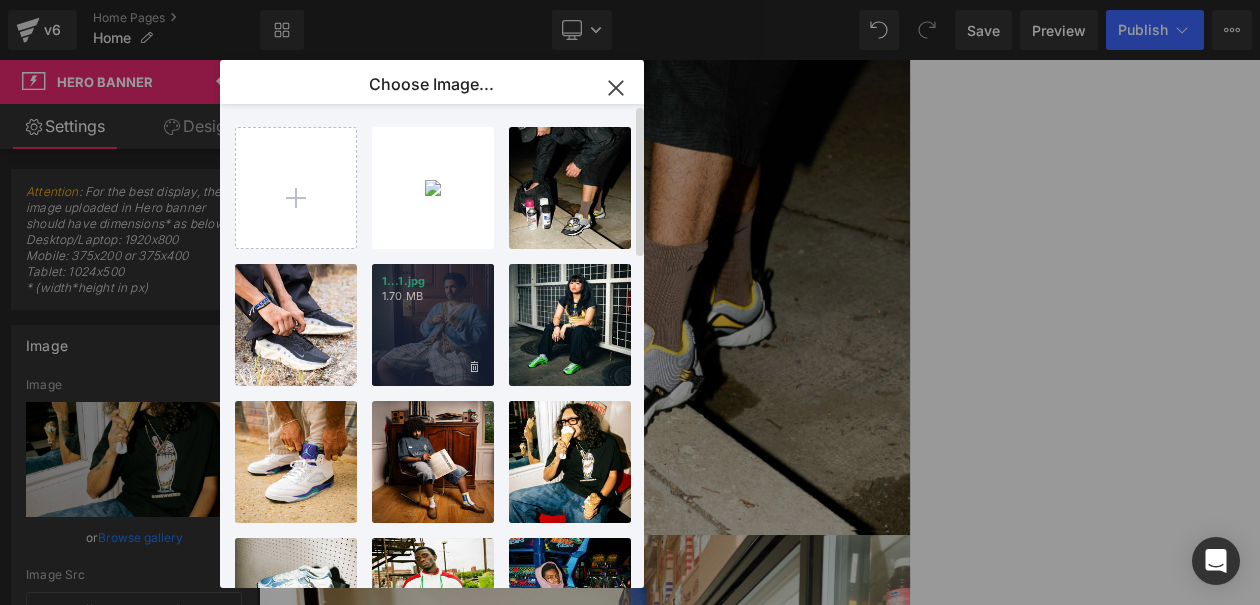 click on "1.70 MB" at bounding box center [433, 296] 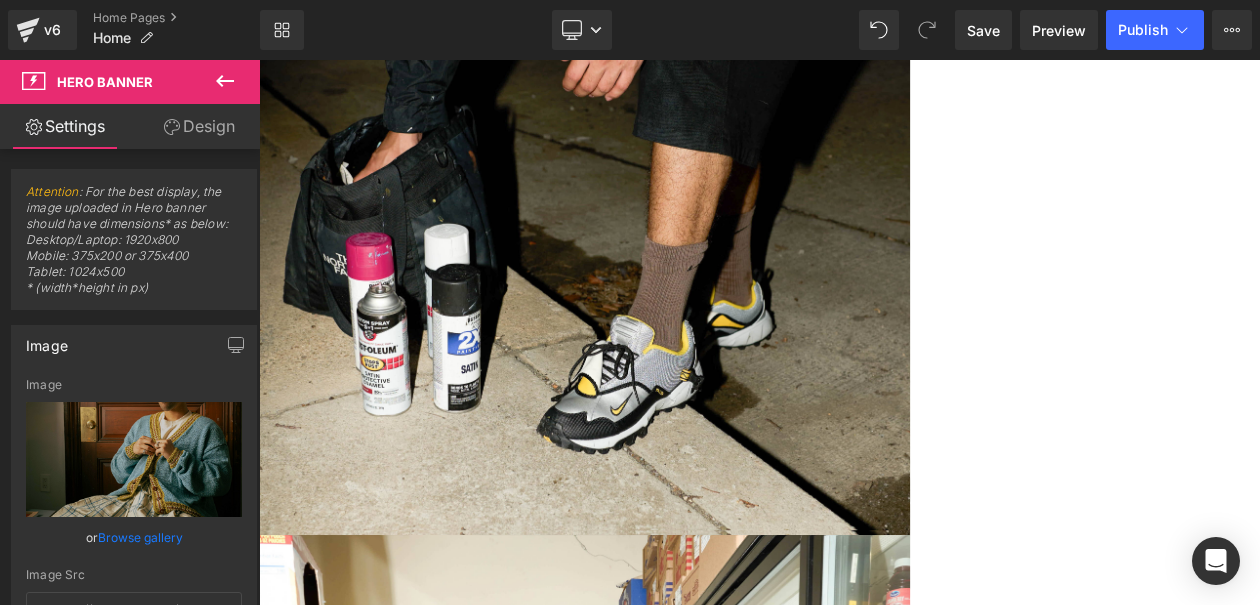 click at bounding box center (311, 2530) 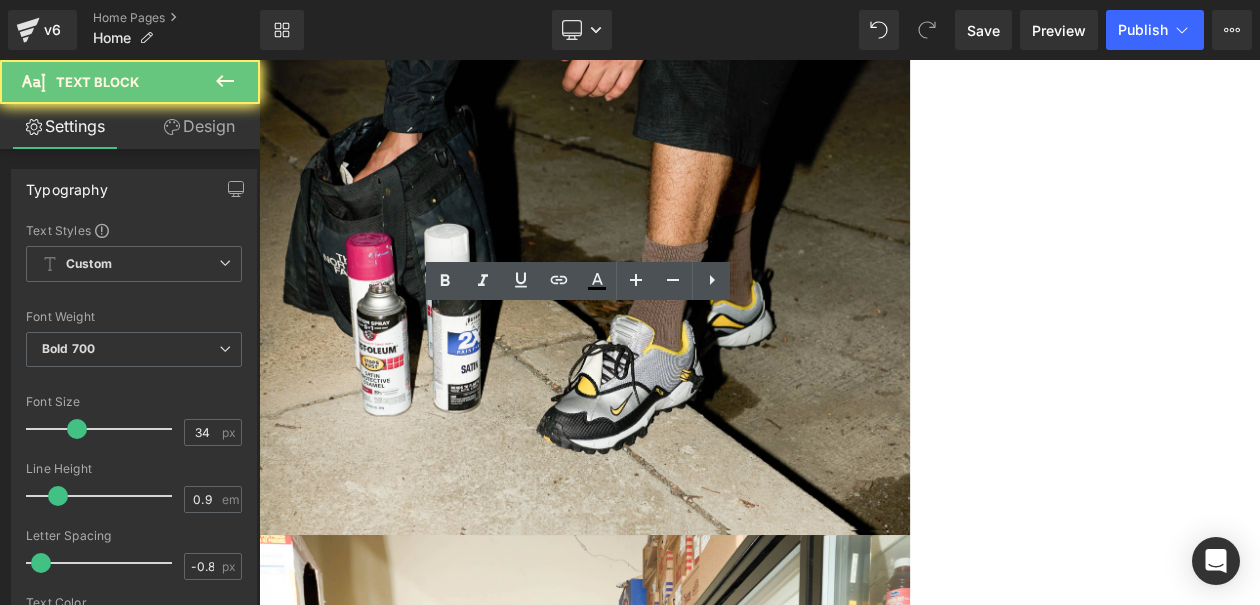 click on "VANDYTHEPINK" at bounding box center [864, 2514] 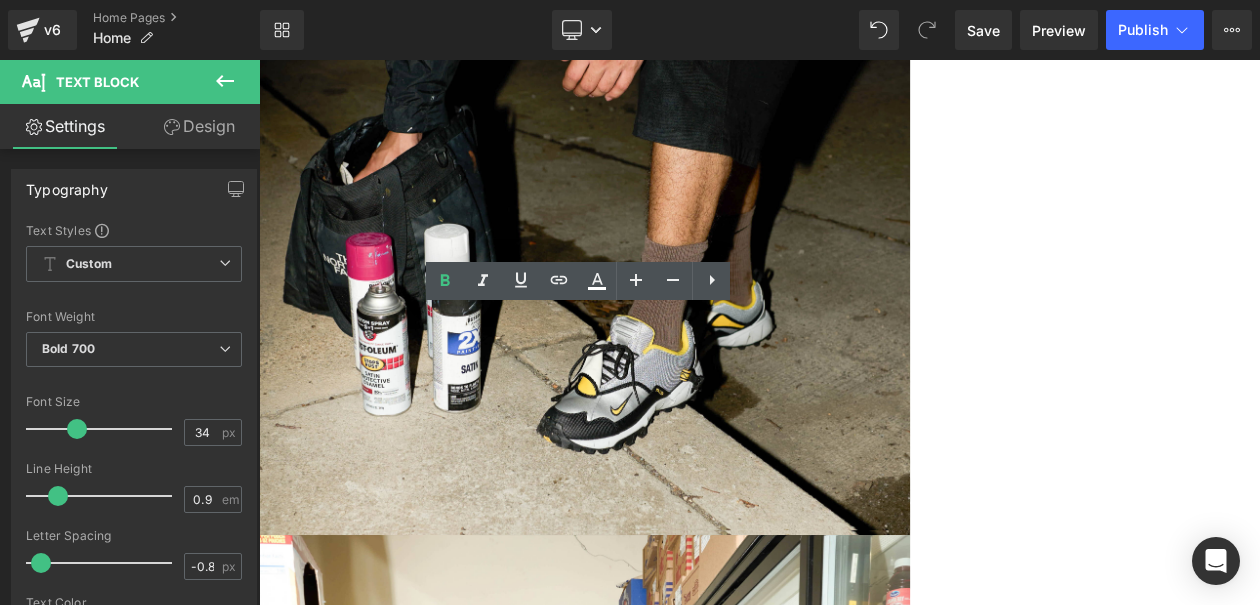 drag, startPoint x: 798, startPoint y: 410, endPoint x: 460, endPoint y: 276, distance: 363.59317 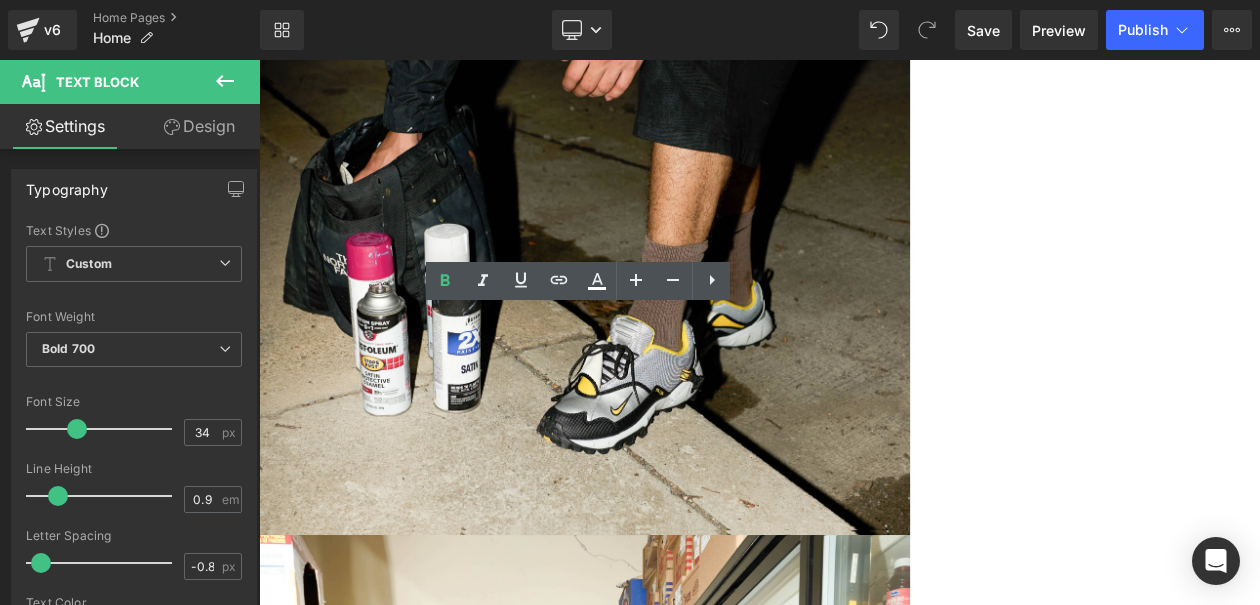 type 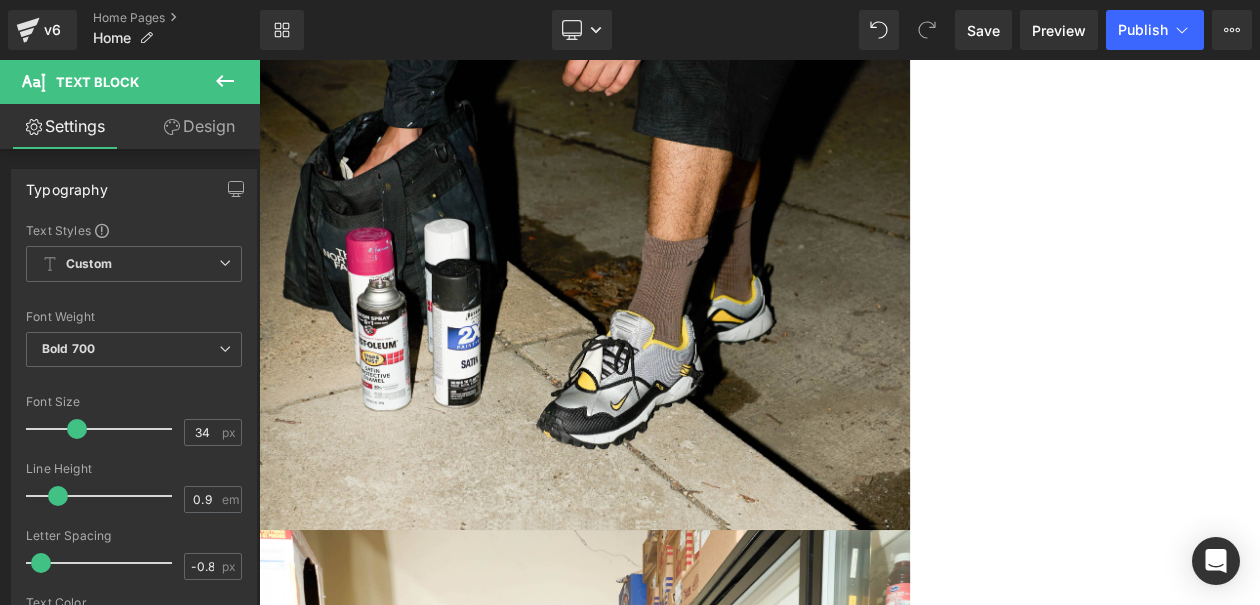 click on "STORY MFG Text Block" at bounding box center [864, 2493] 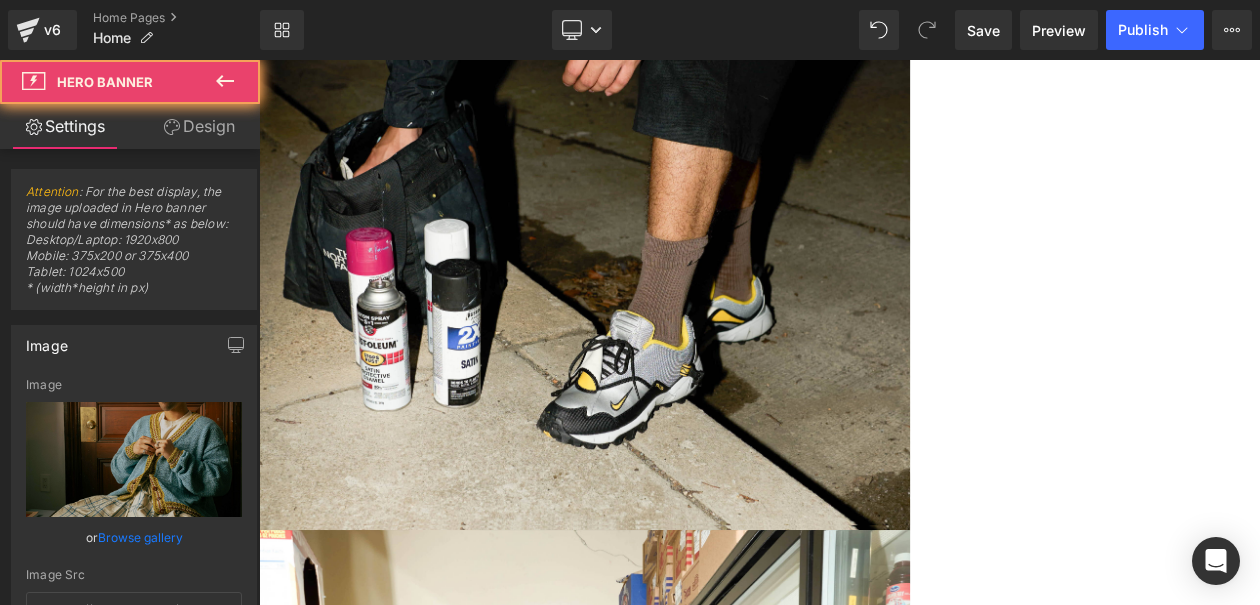 click on "STORY MFG Text Block" at bounding box center (864, 2493) 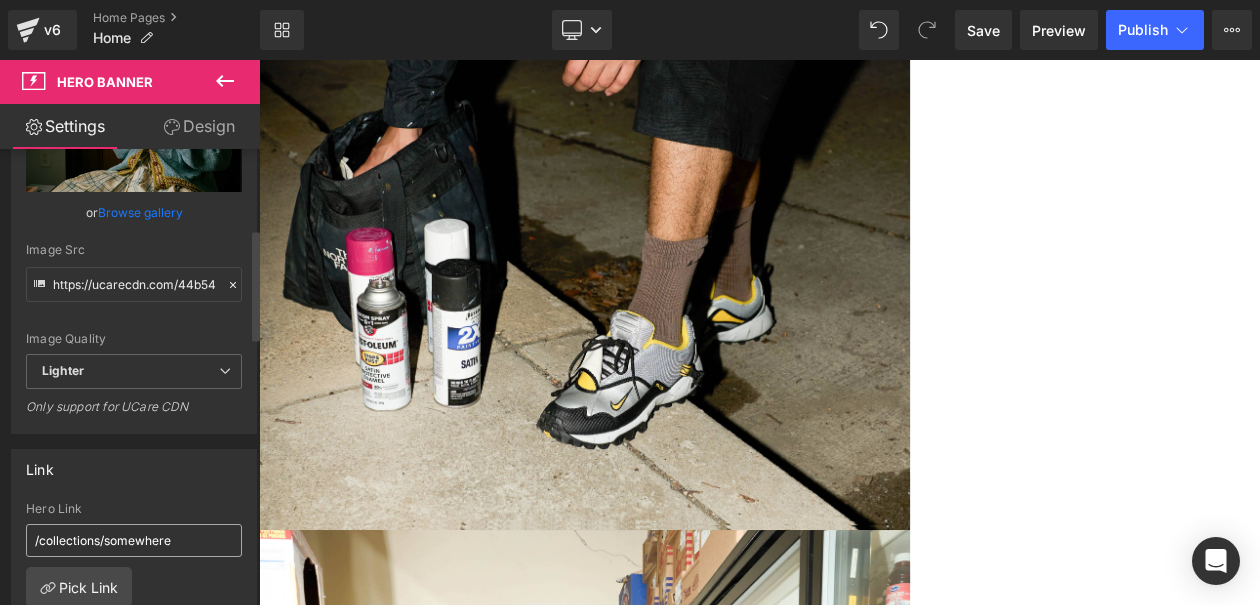 scroll, scrollTop: 327, scrollLeft: 0, axis: vertical 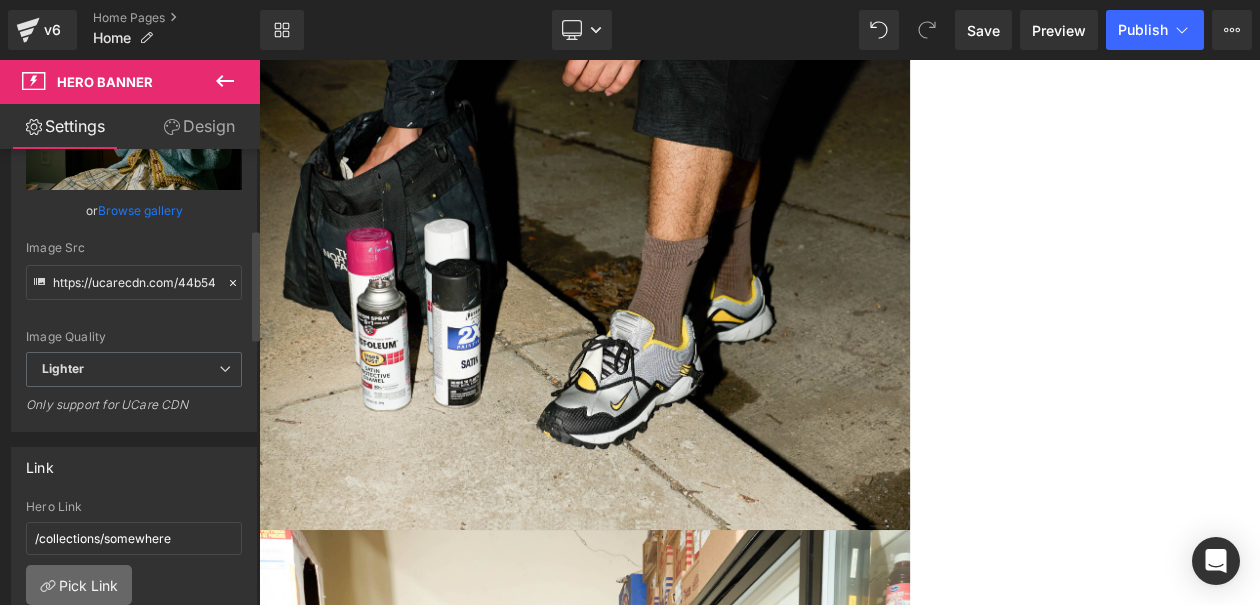 click on "Pick Link" at bounding box center [79, 585] 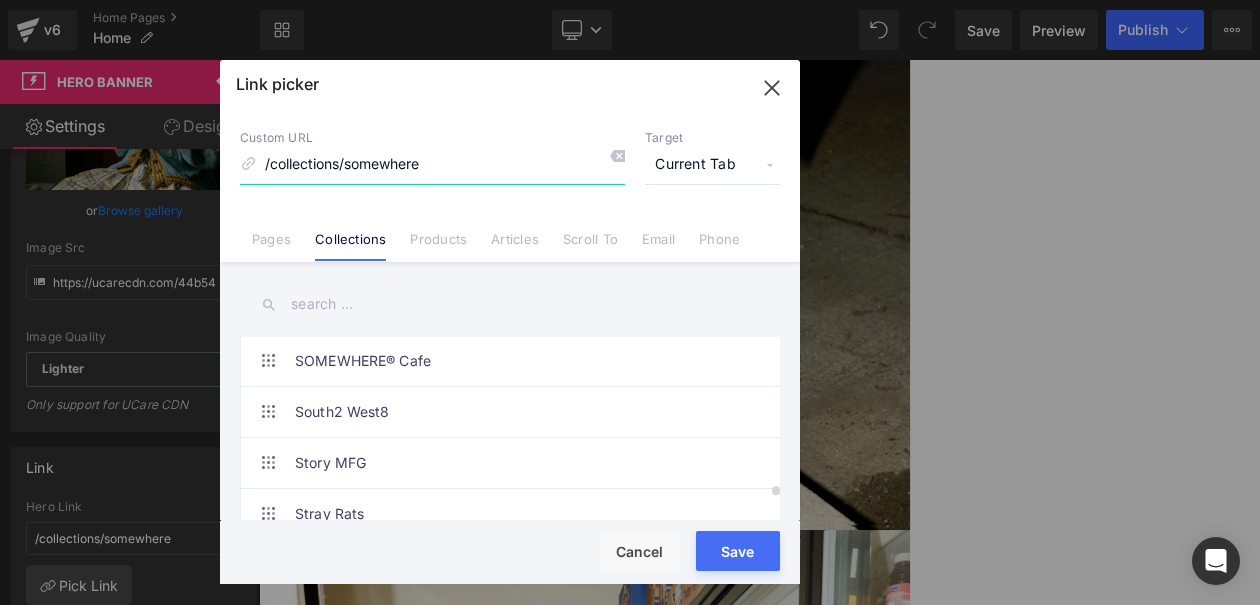 scroll, scrollTop: 5500, scrollLeft: 0, axis: vertical 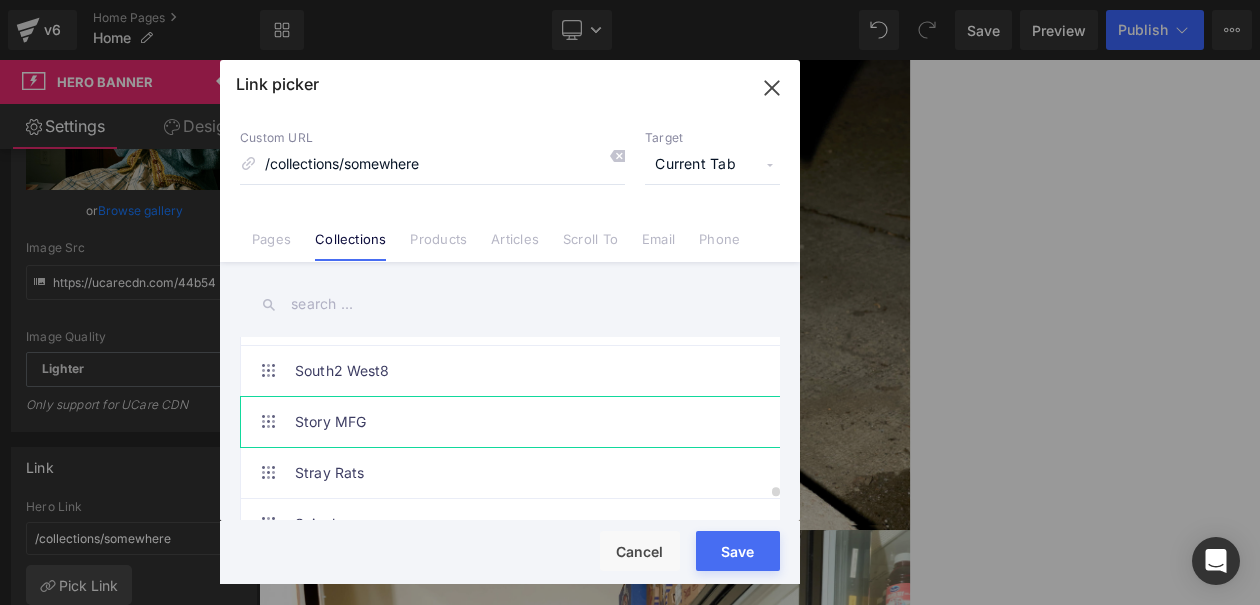 click on "Story MFG" at bounding box center (515, 422) 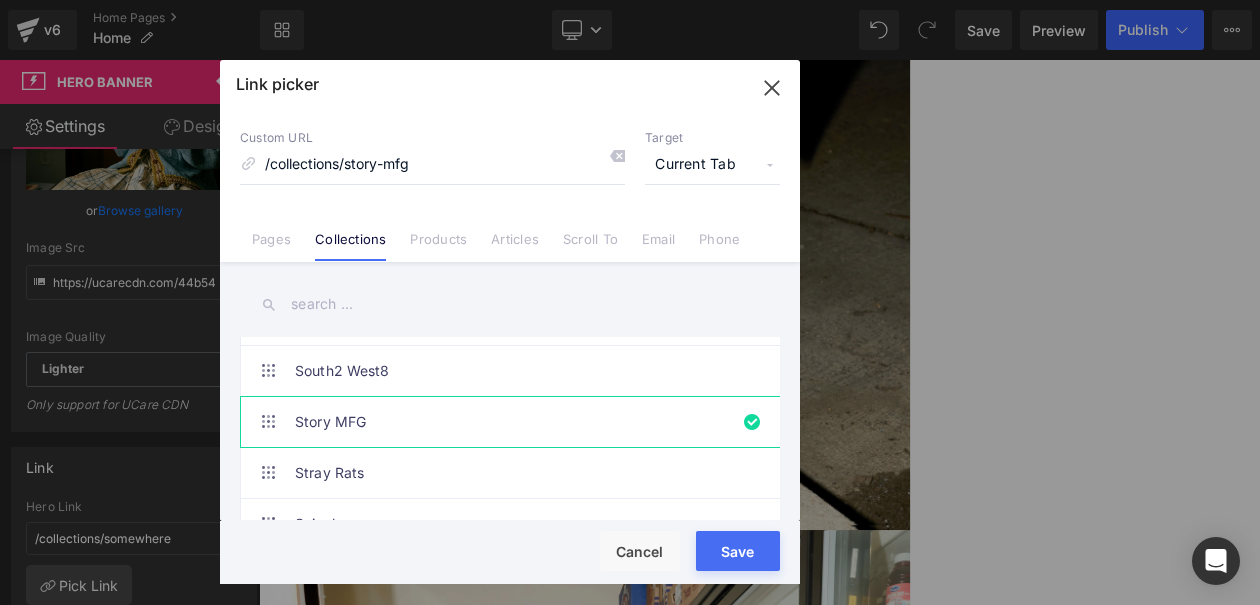 click on "Save" at bounding box center [738, 551] 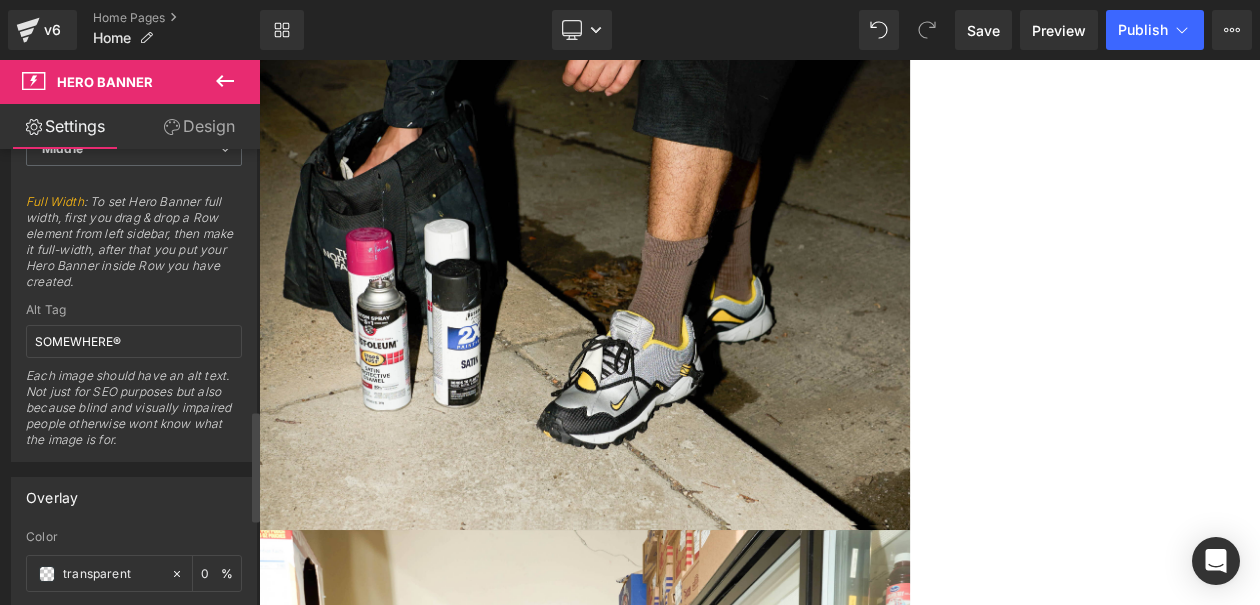 scroll, scrollTop: 1066, scrollLeft: 0, axis: vertical 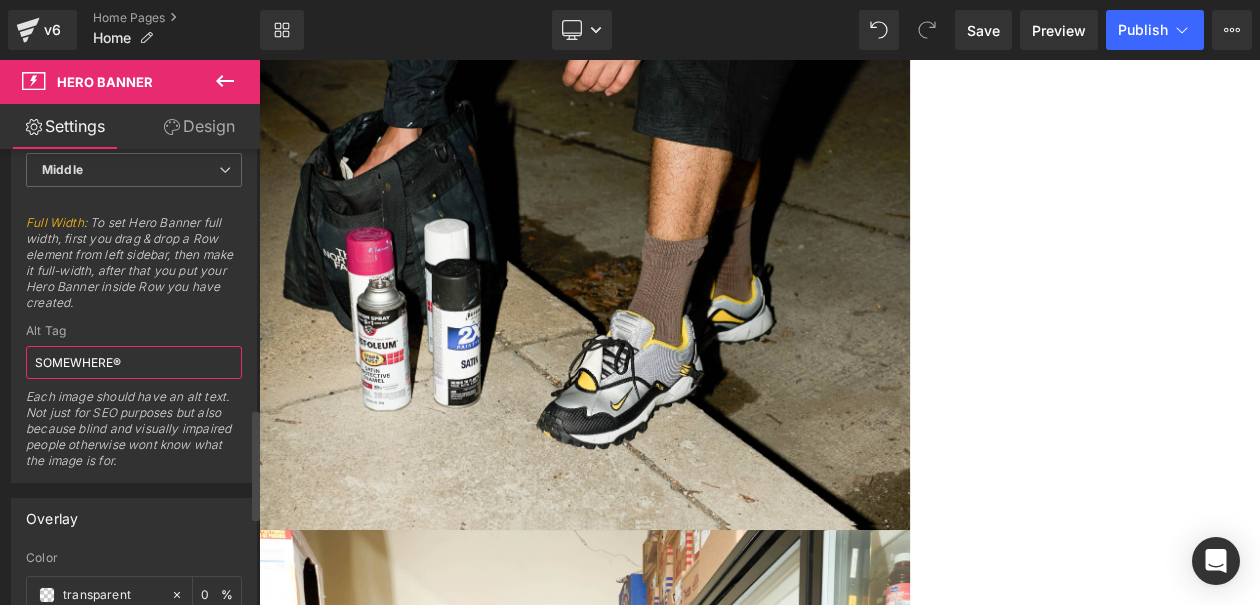 drag, startPoint x: 159, startPoint y: 359, endPoint x: 0, endPoint y: 318, distance: 164.2011 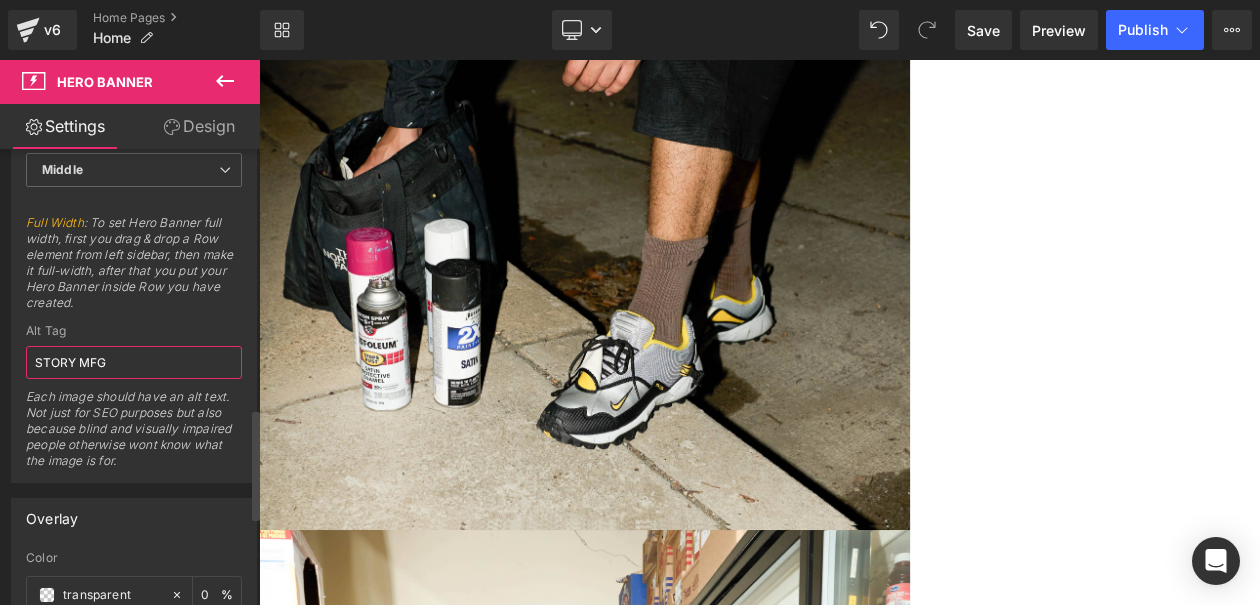 type on "STORY MFG" 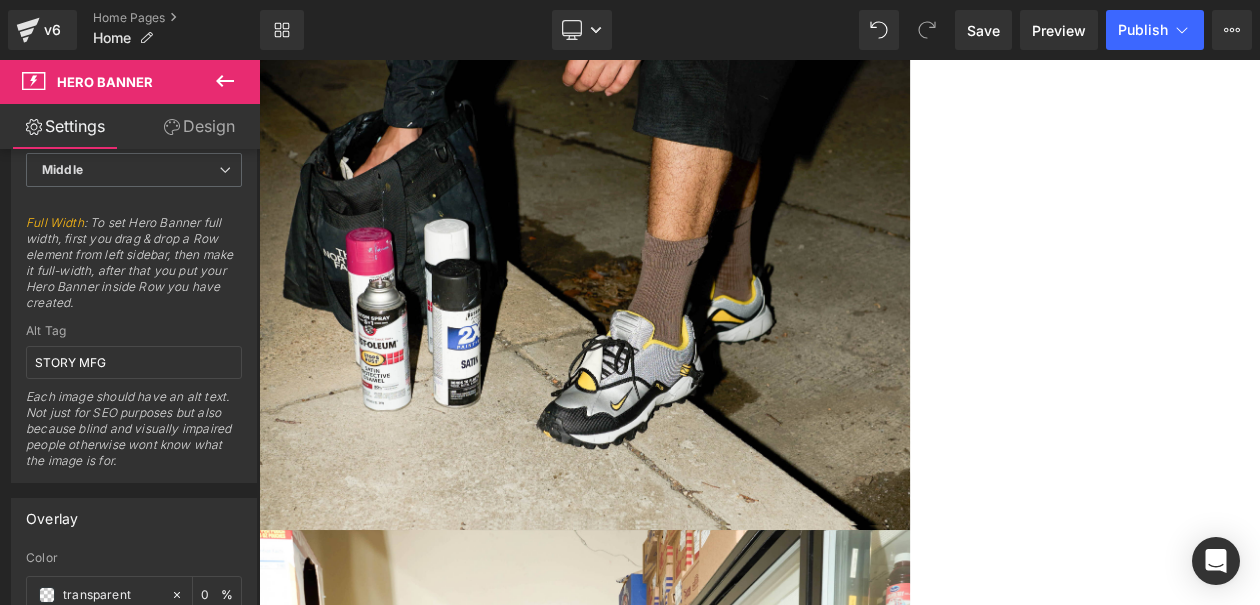 click on "HOKA Text Block" at bounding box center (864, 2493) 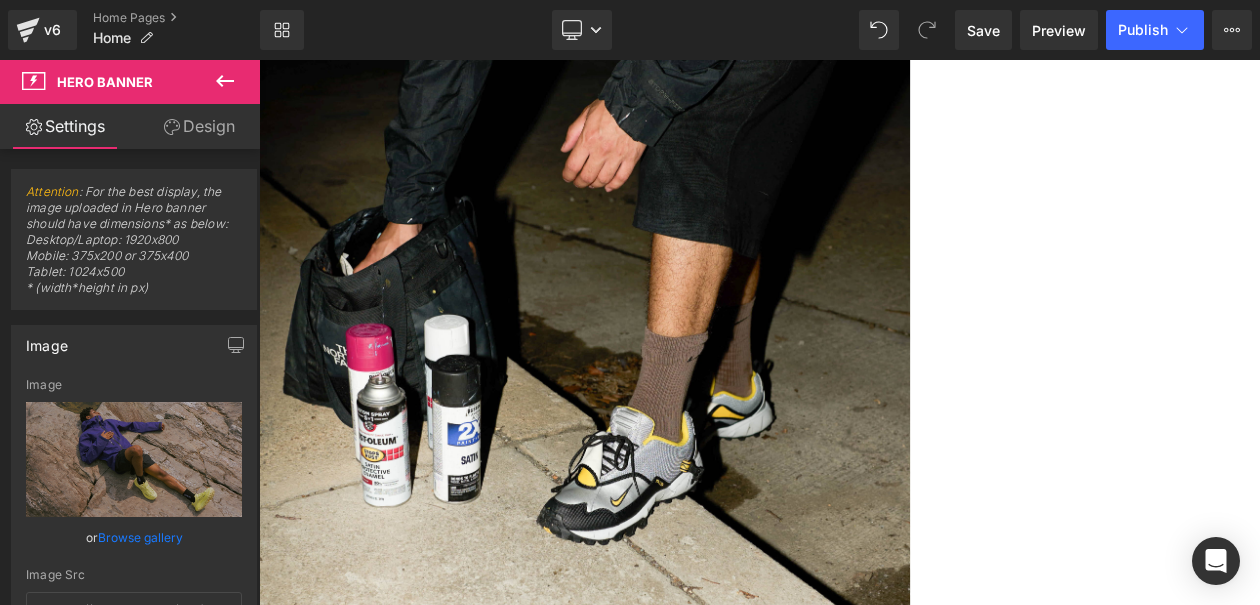 scroll, scrollTop: 333, scrollLeft: 0, axis: vertical 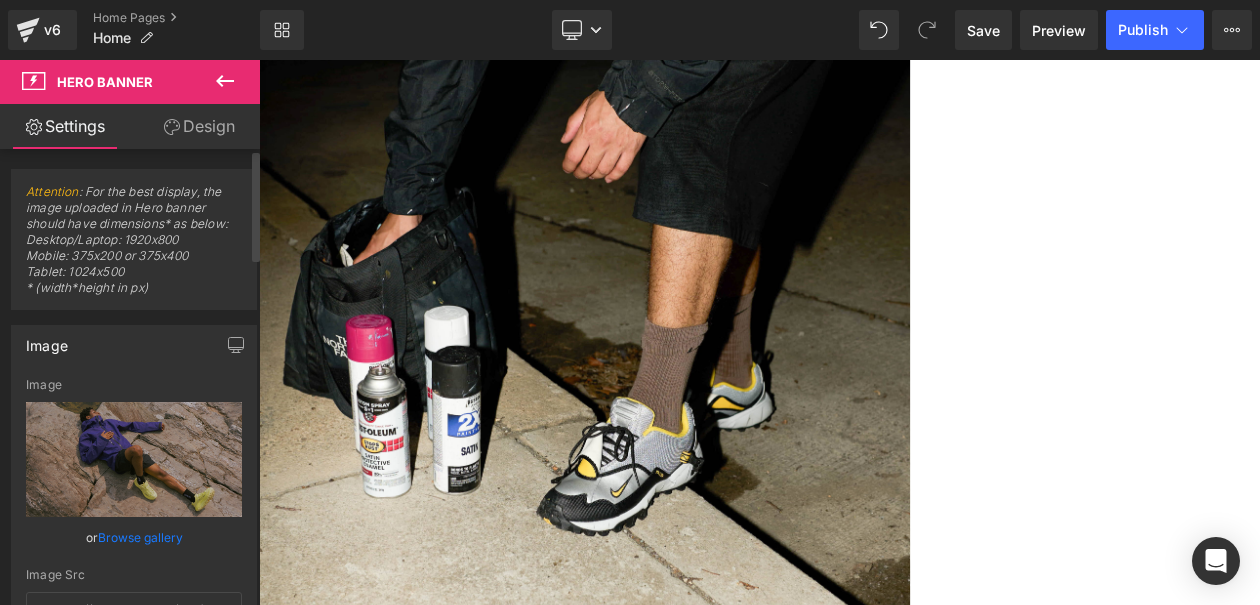 click on "Browse gallery" at bounding box center (140, 537) 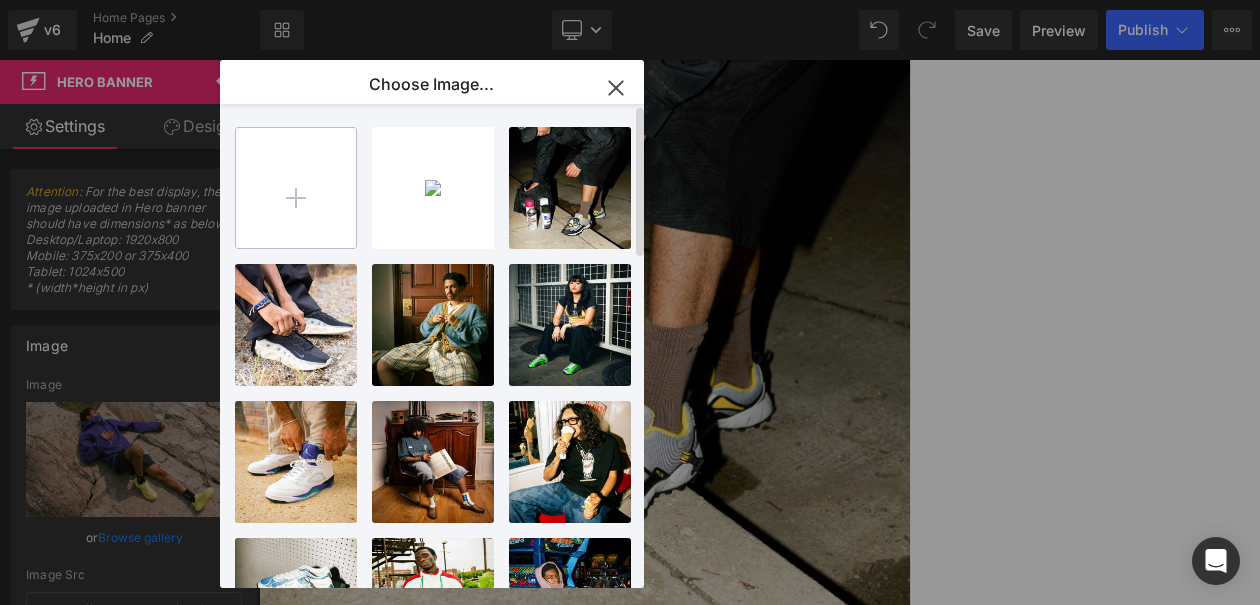 click at bounding box center [296, 188] 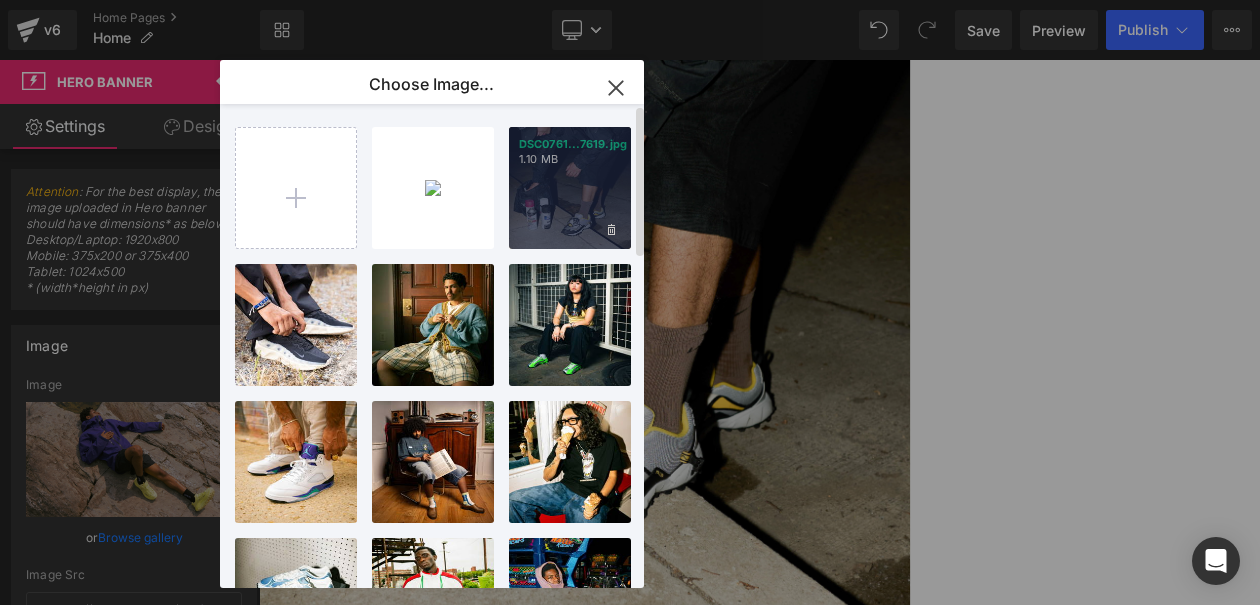 type on "C:\fakepath\DSC01858.jpg" 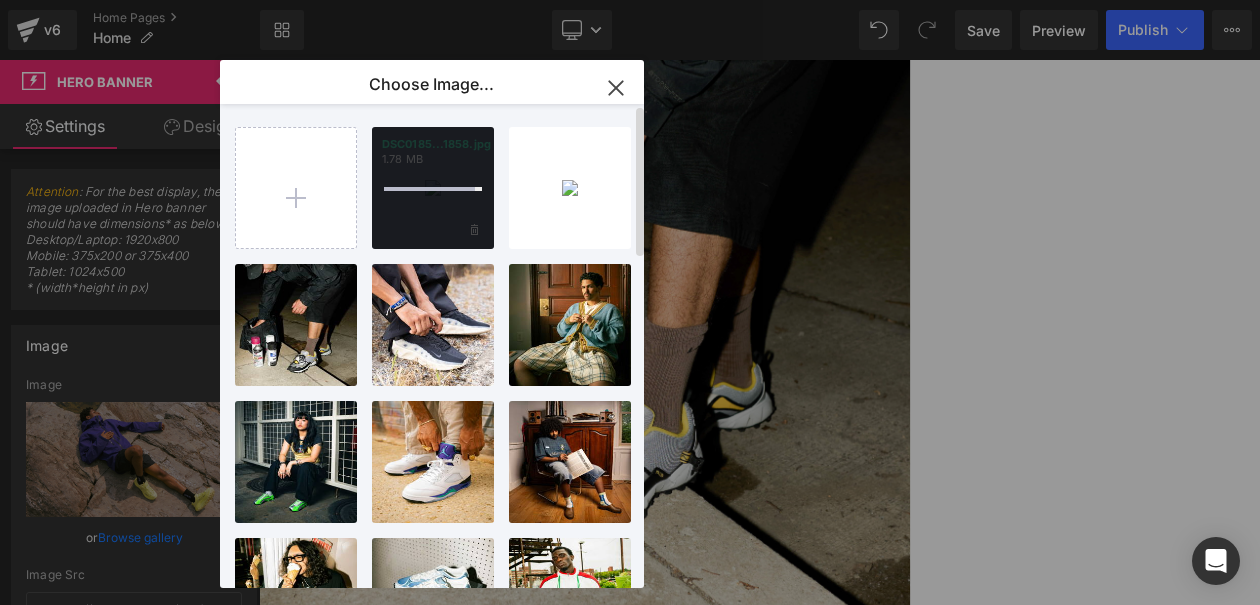 type 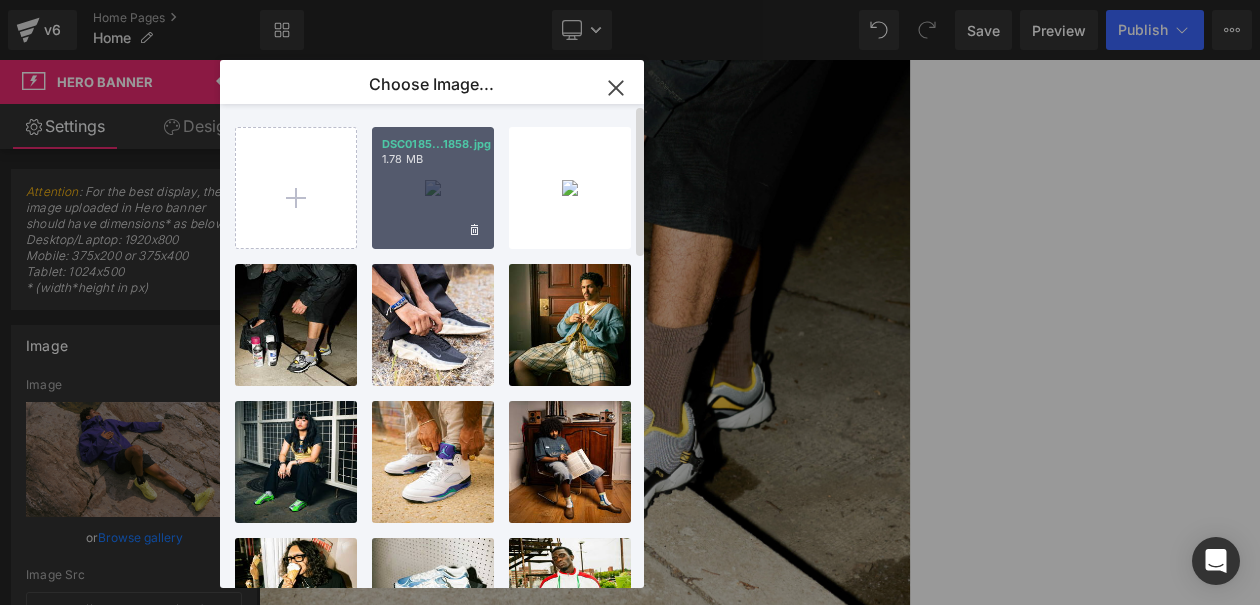 click on "DSC0185...1858.jpg 1.78 MB" at bounding box center [433, 188] 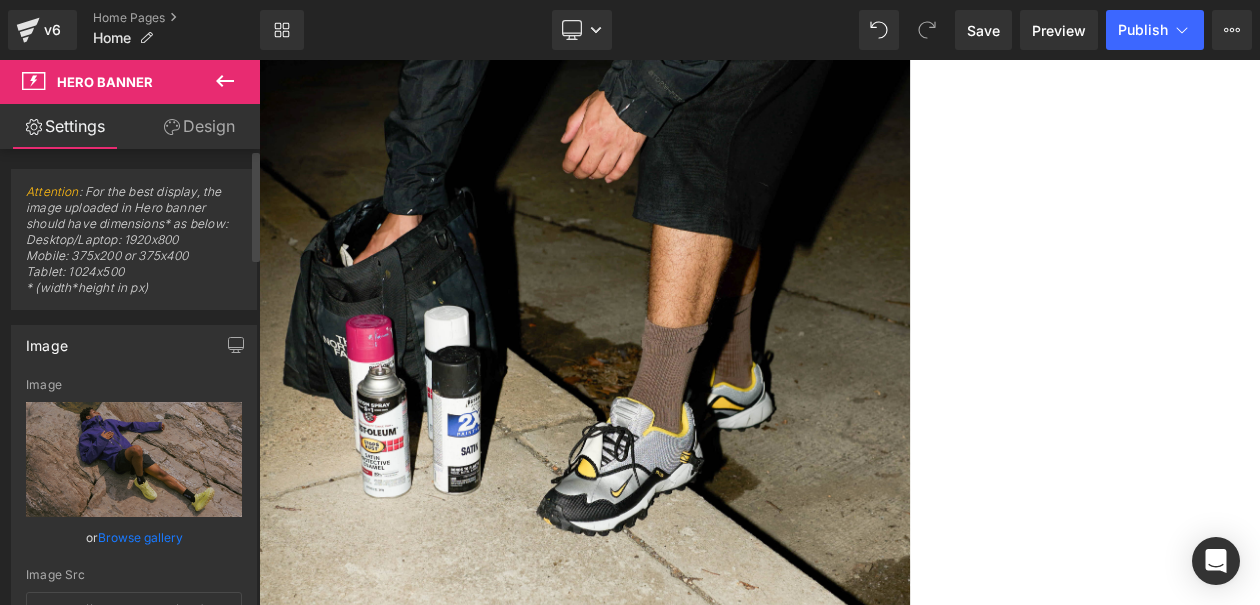 click on "Browse gallery" at bounding box center [140, 537] 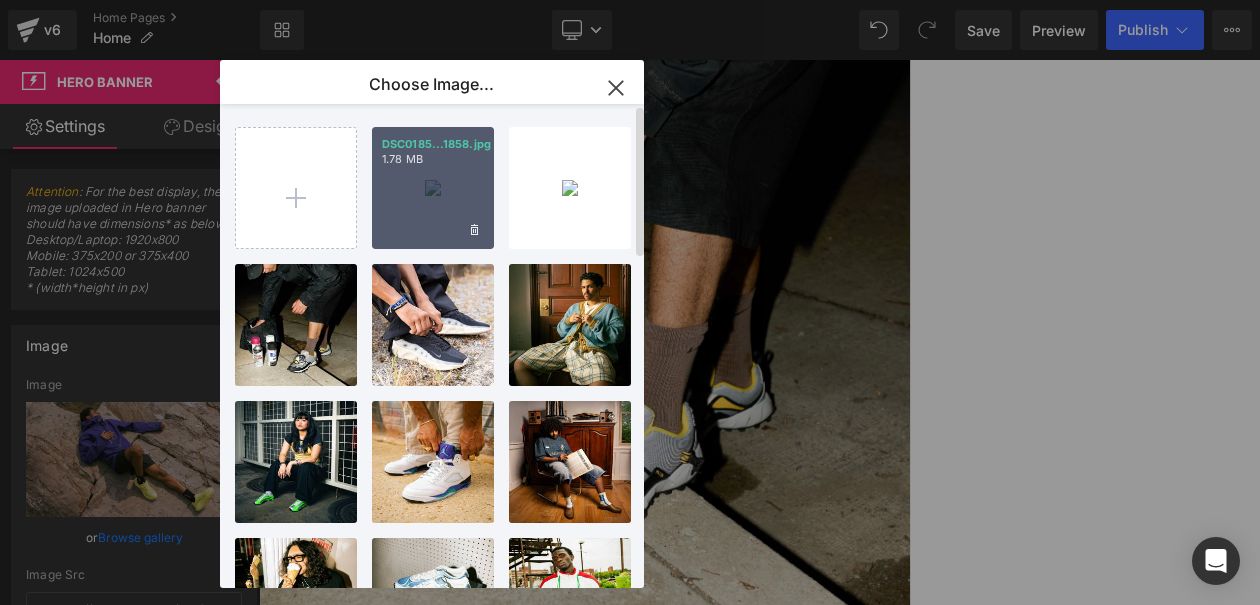 click on "DSC0185...1858.jpg 1.78 MB" at bounding box center (433, 188) 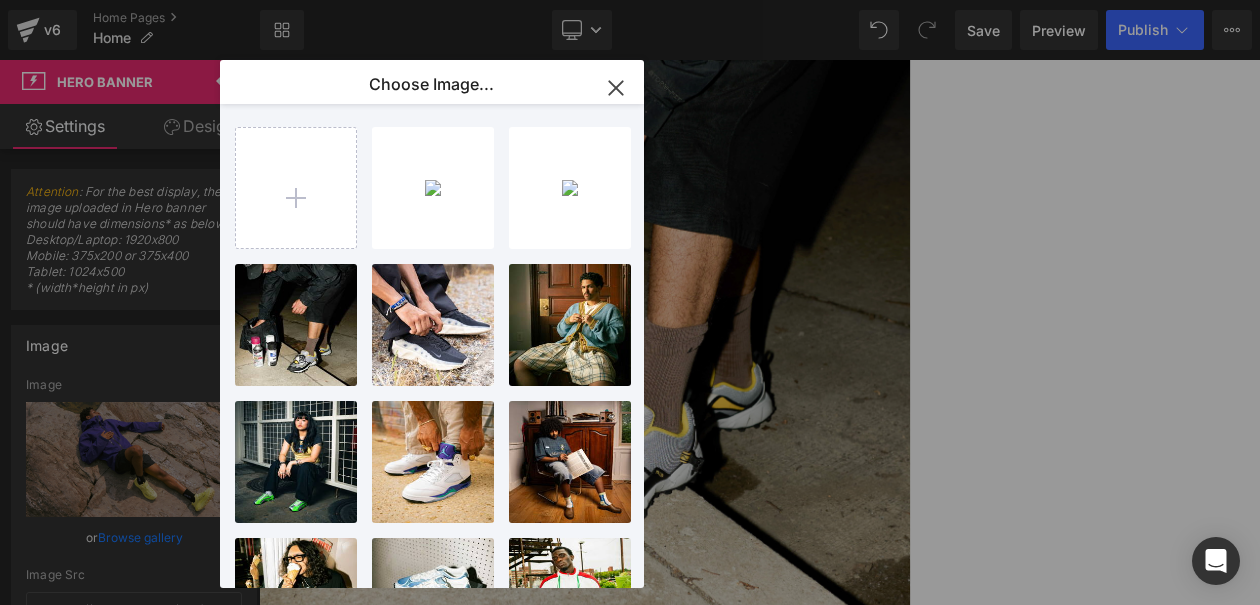 type on "https://ucarecdn.com/71dedbdb-464b-4e18-8ae8-c72e2fa136b1/-/format/auto/-/preview/3000x3000/-/quality/lighter/DSC01858.jpg" 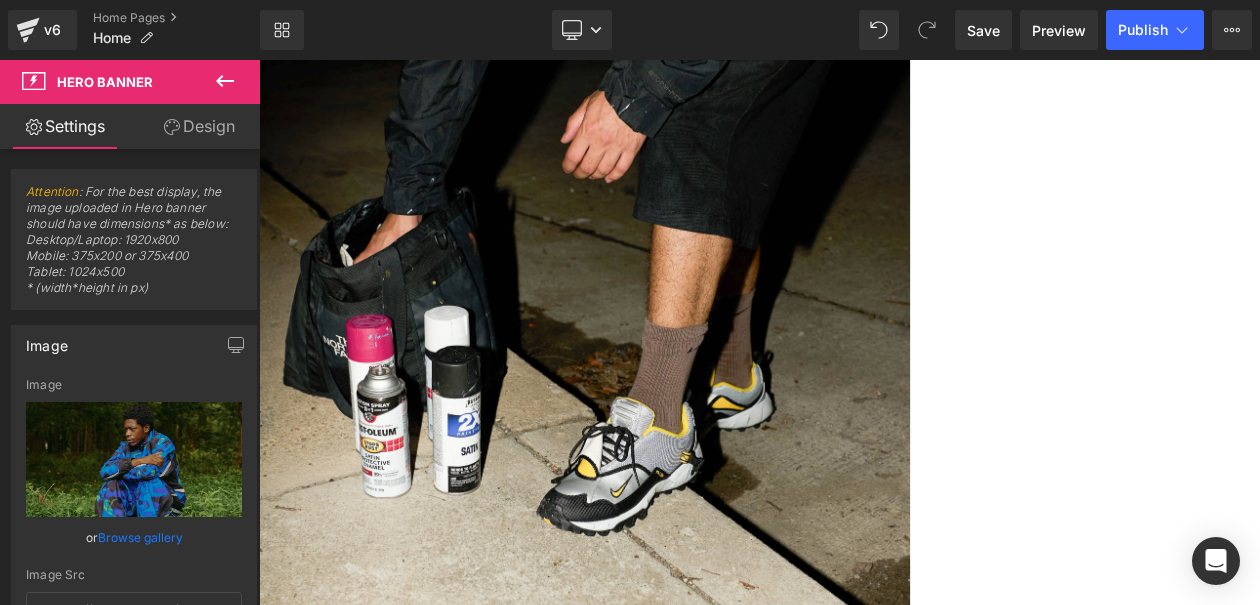 click on "HOKA" at bounding box center [864, 2605] 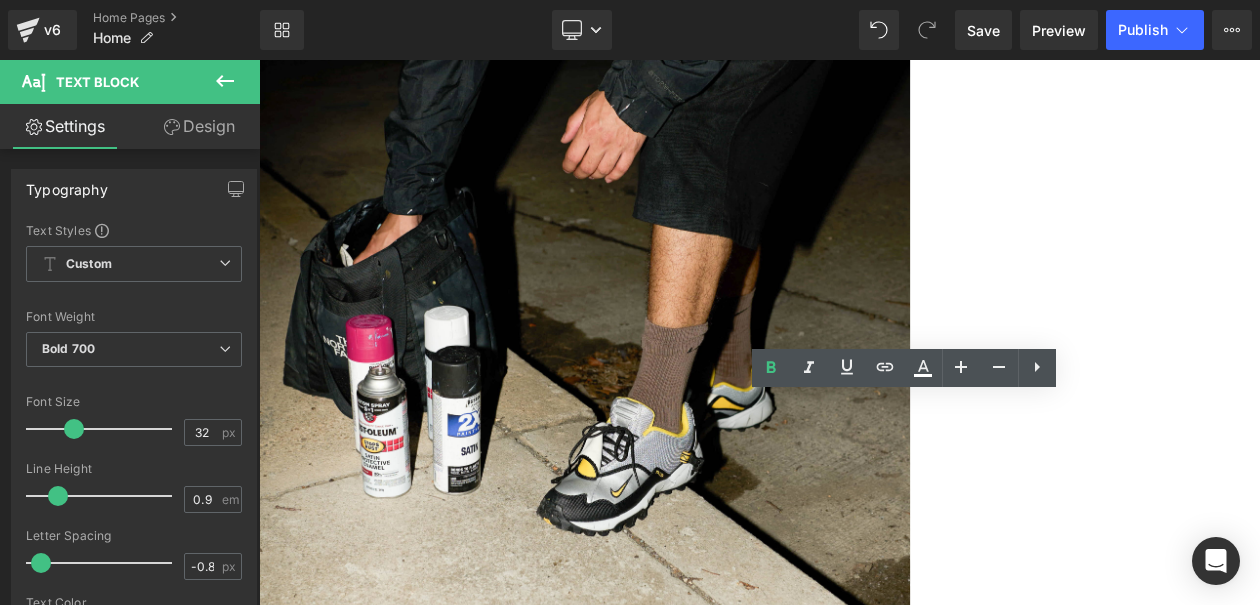 drag, startPoint x: 1139, startPoint y: 482, endPoint x: 918, endPoint y: 454, distance: 222.7667 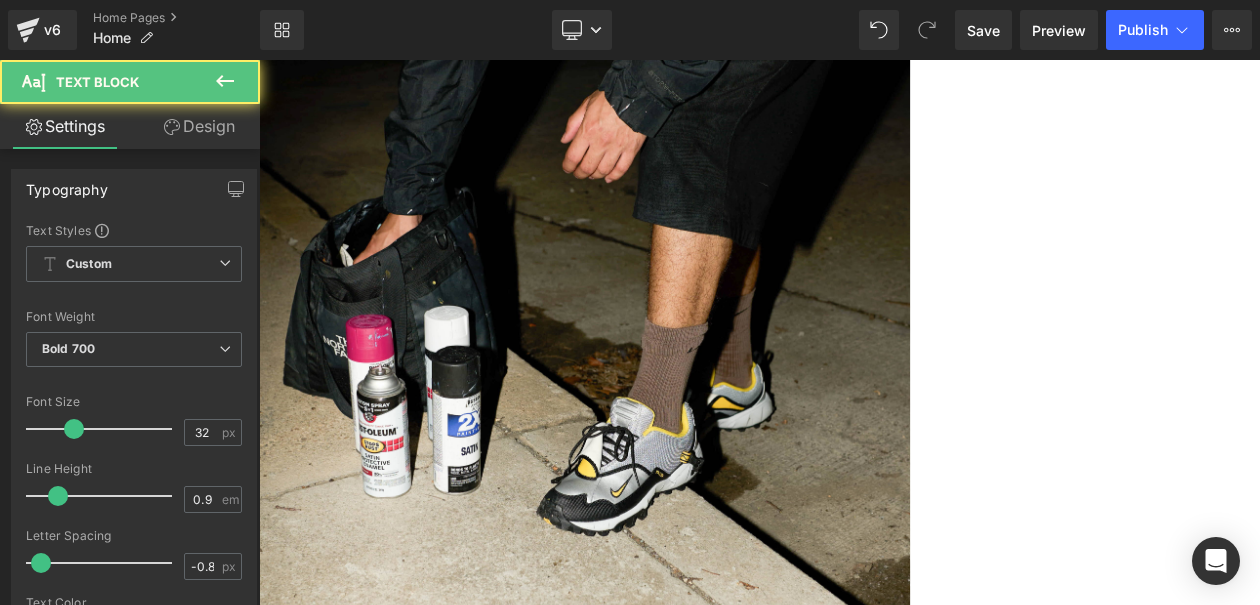 click on "NIKE F.R.O.G" at bounding box center (864, 2605) 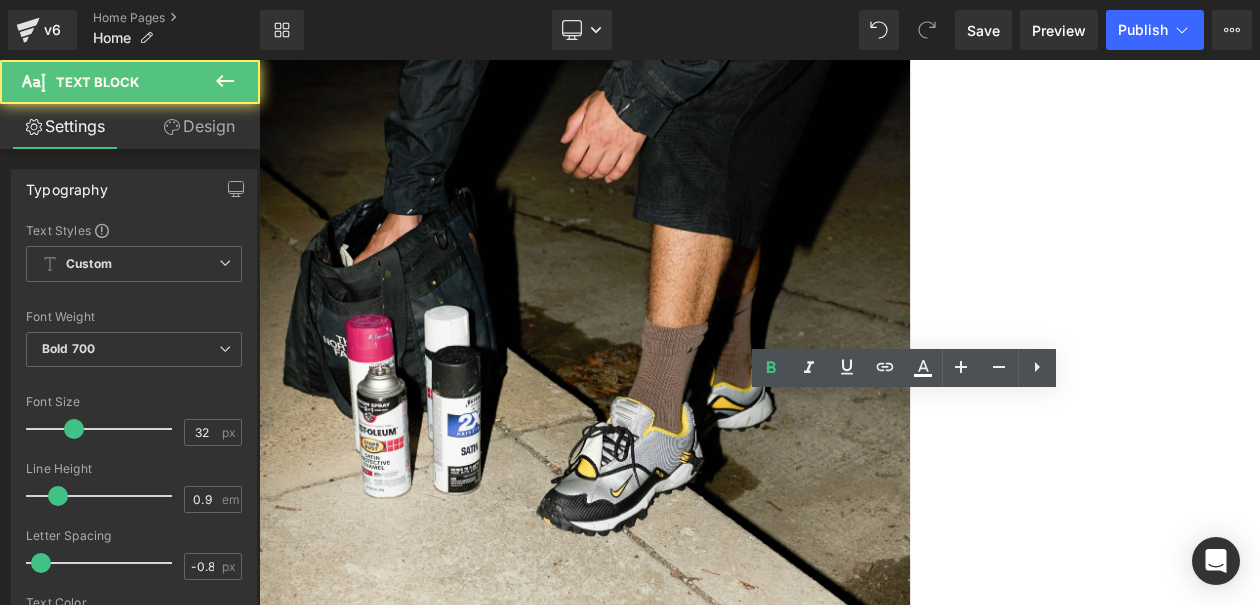 scroll, scrollTop: 329, scrollLeft: 0, axis: vertical 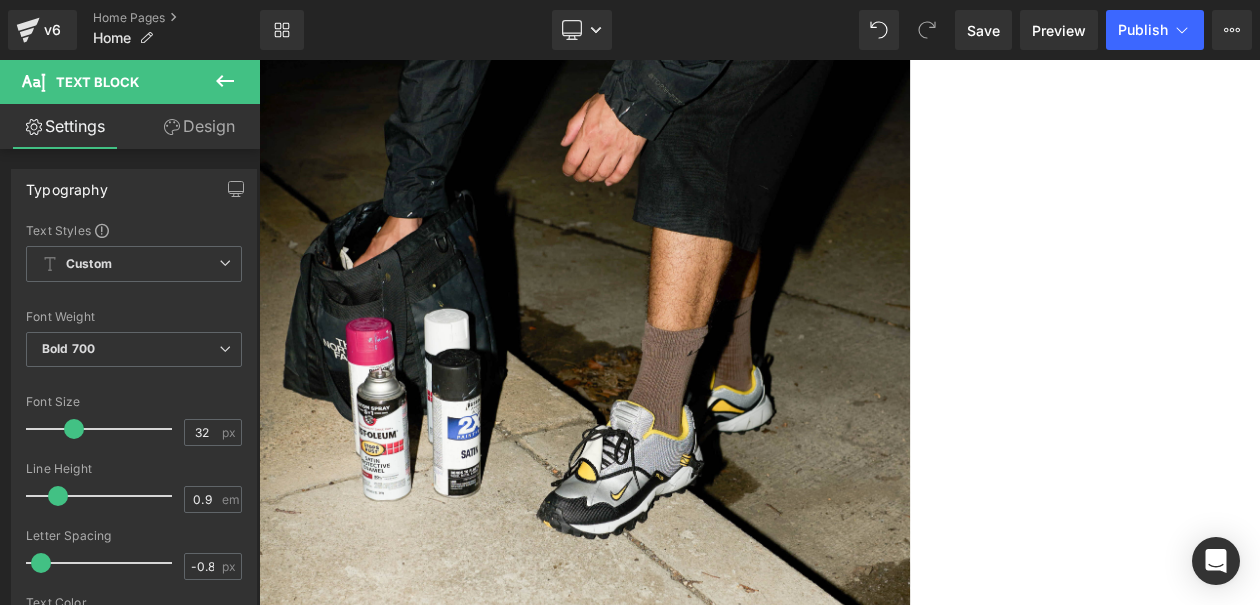 click on "NIKE  F.R.O.G Text Block" at bounding box center (864, 2612) 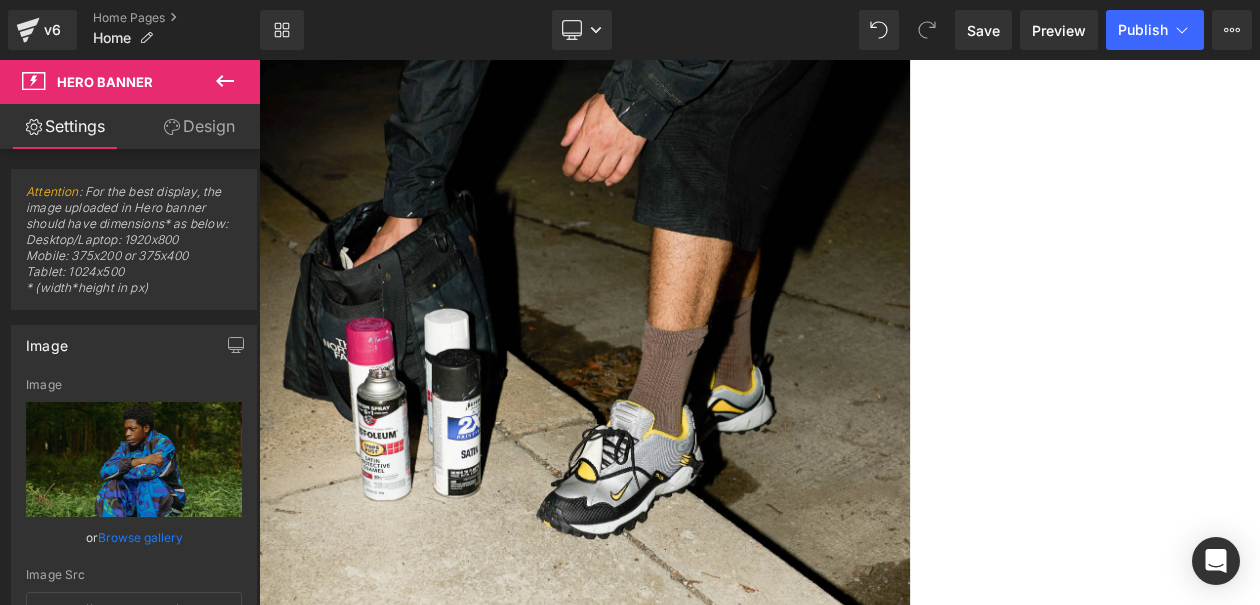 click on "NIKE  F.R.O.G Text Block" at bounding box center [864, 2612] 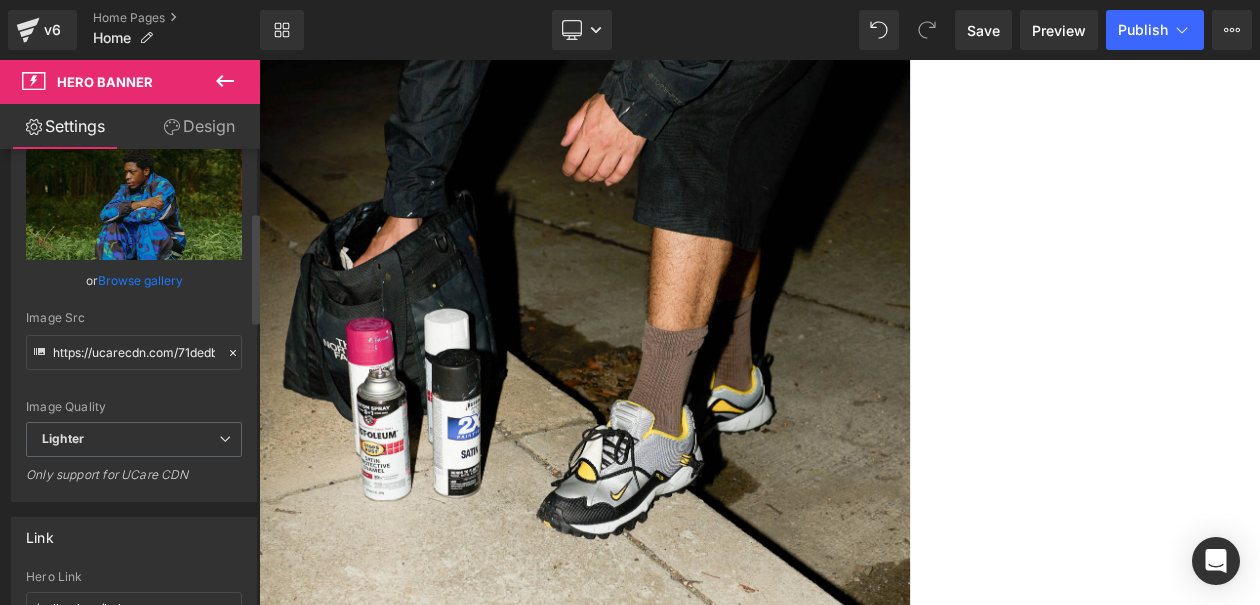 scroll, scrollTop: 425, scrollLeft: 0, axis: vertical 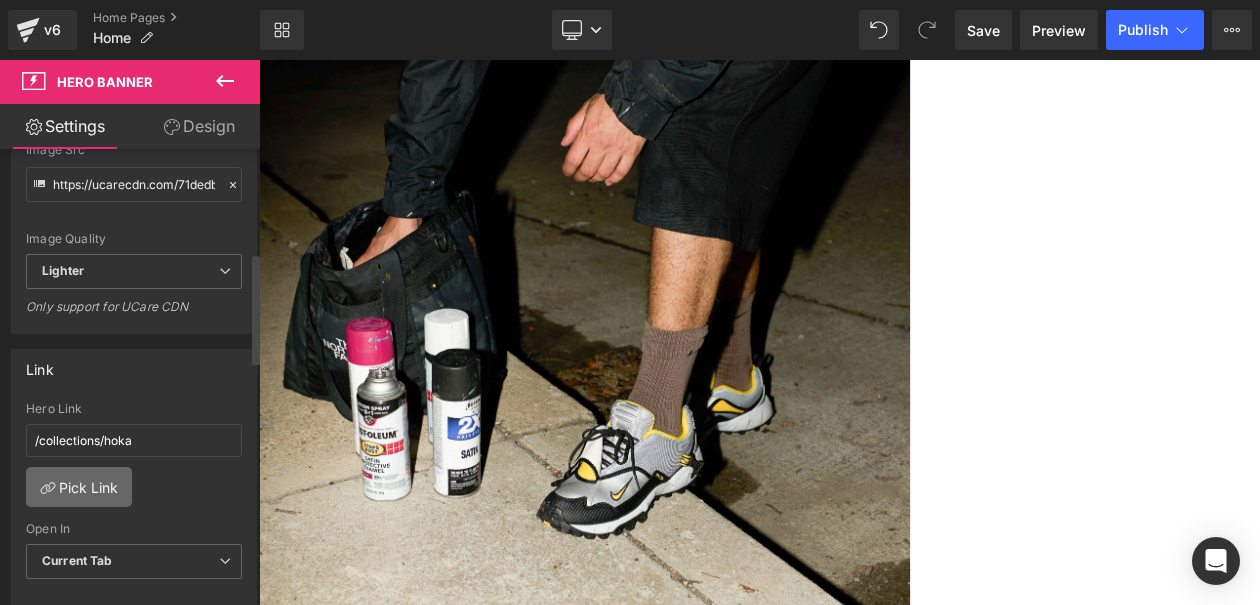 click on "Pick Link" at bounding box center (79, 487) 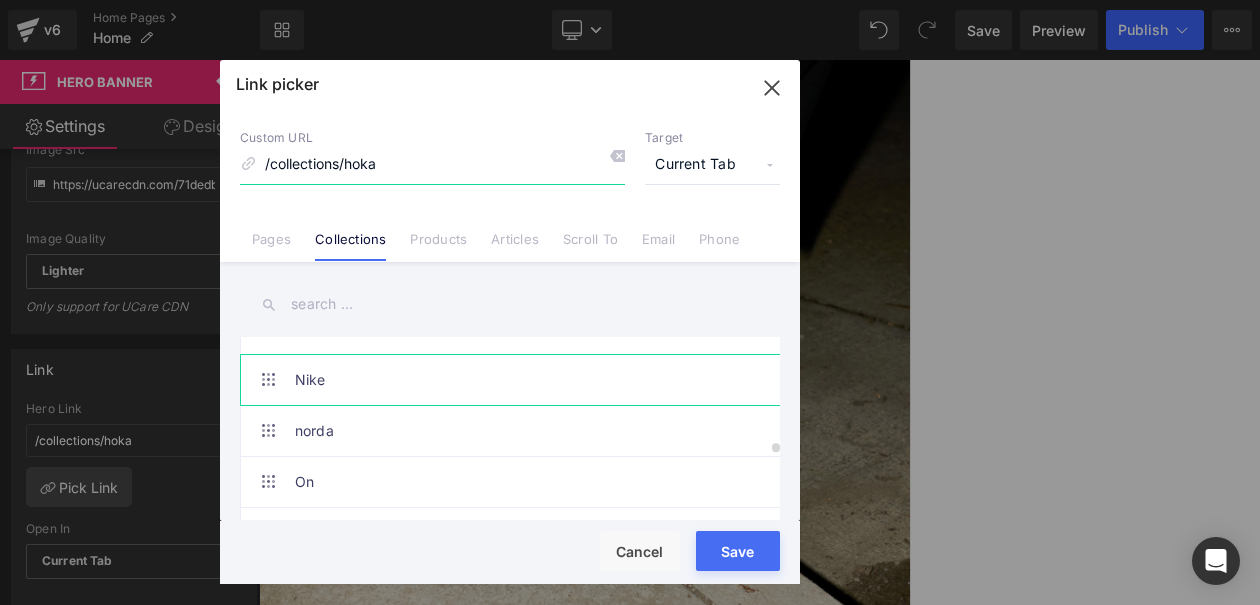scroll, scrollTop: 3847, scrollLeft: 0, axis: vertical 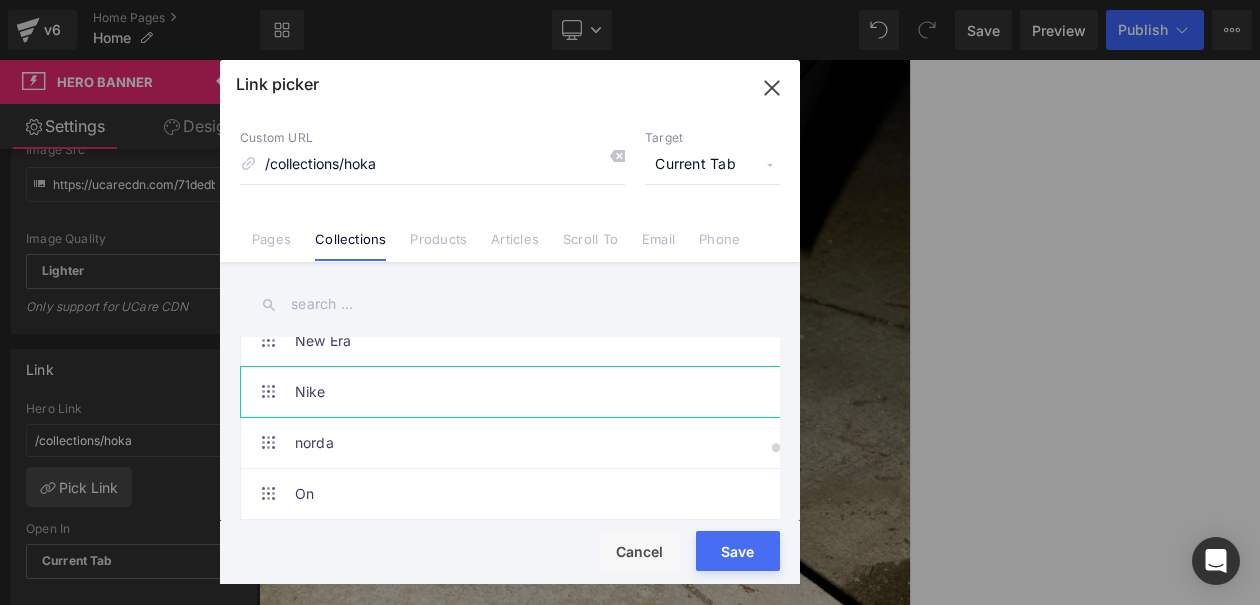 click on "Nike" at bounding box center (515, 392) 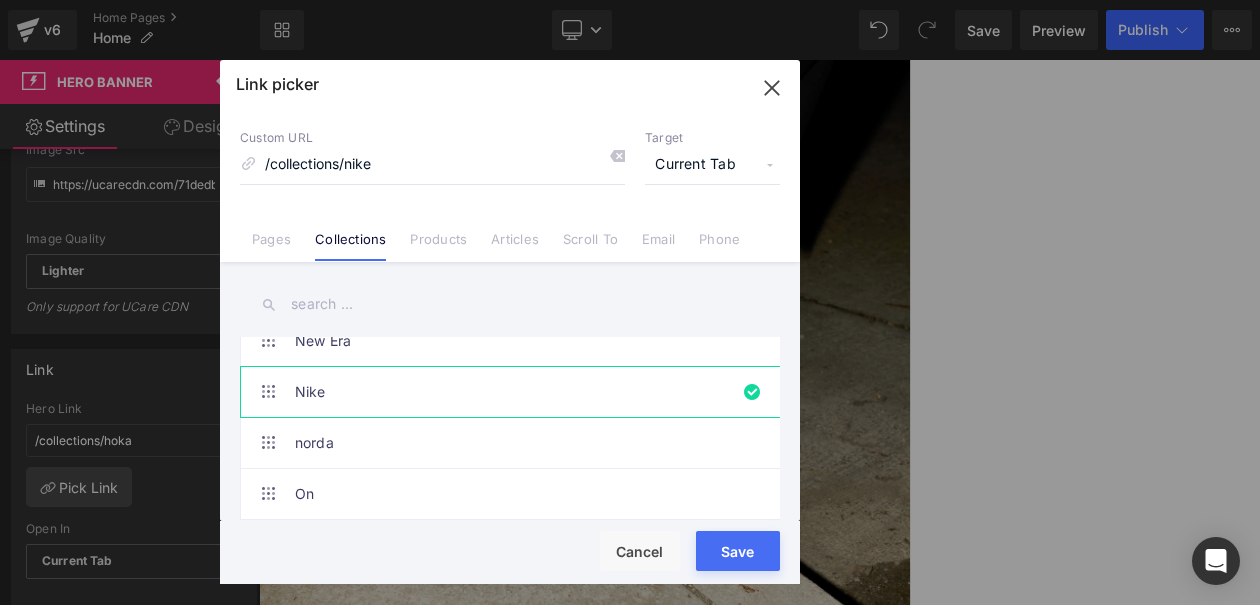 click on "Save" at bounding box center [738, 551] 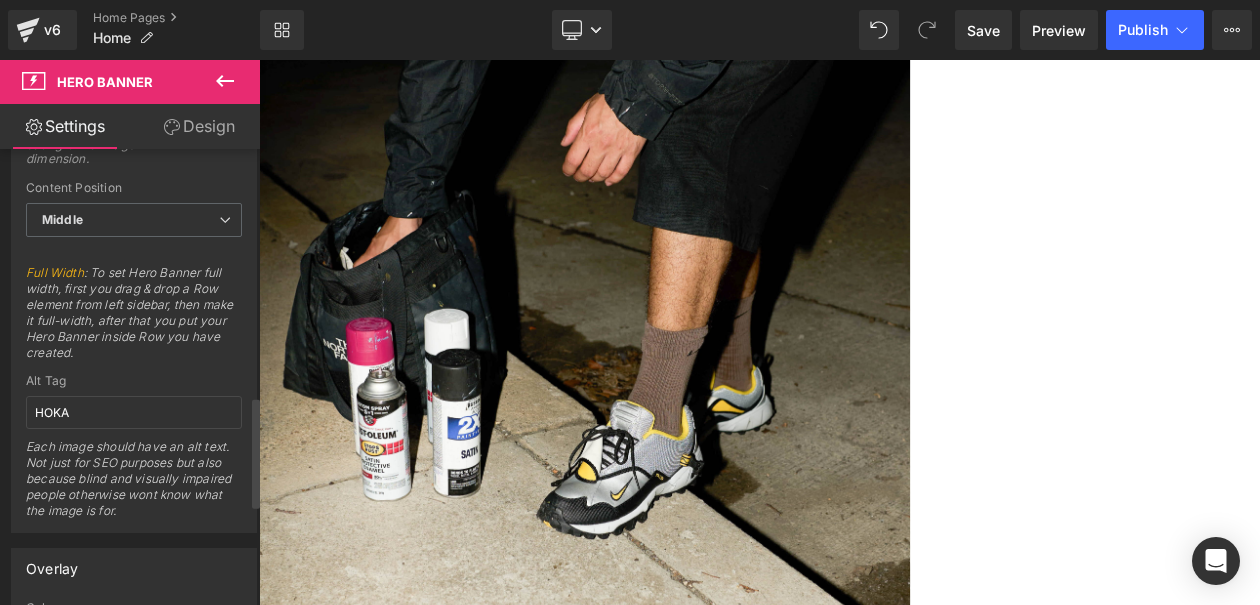 scroll, scrollTop: 1147, scrollLeft: 0, axis: vertical 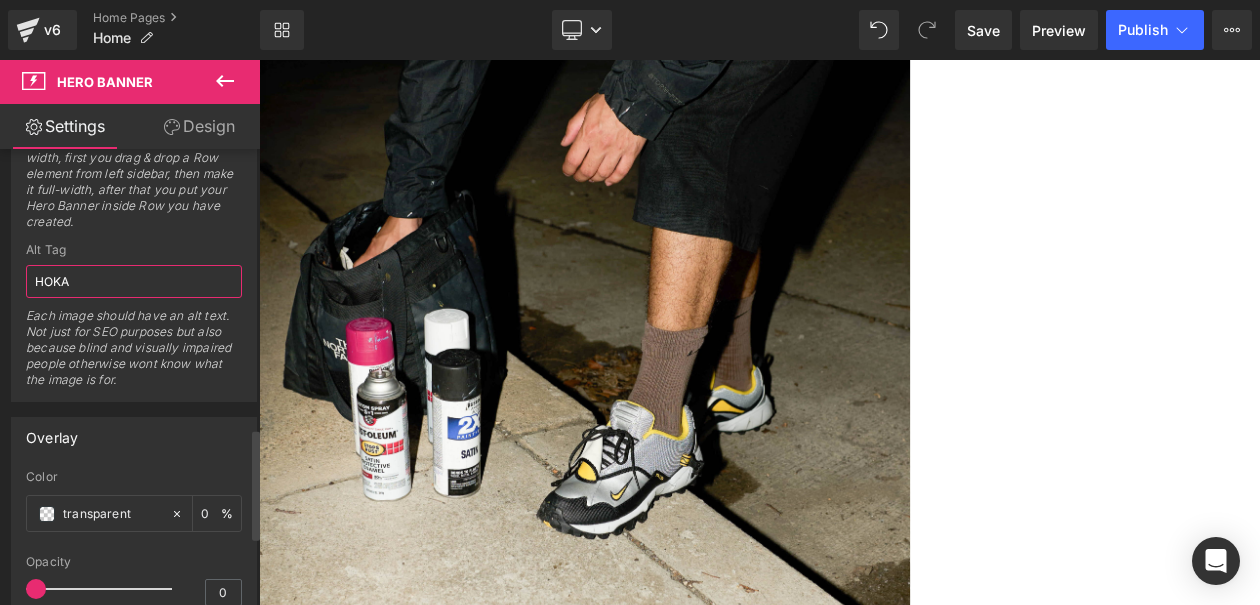 drag, startPoint x: 113, startPoint y: 286, endPoint x: 0, endPoint y: 202, distance: 140.80128 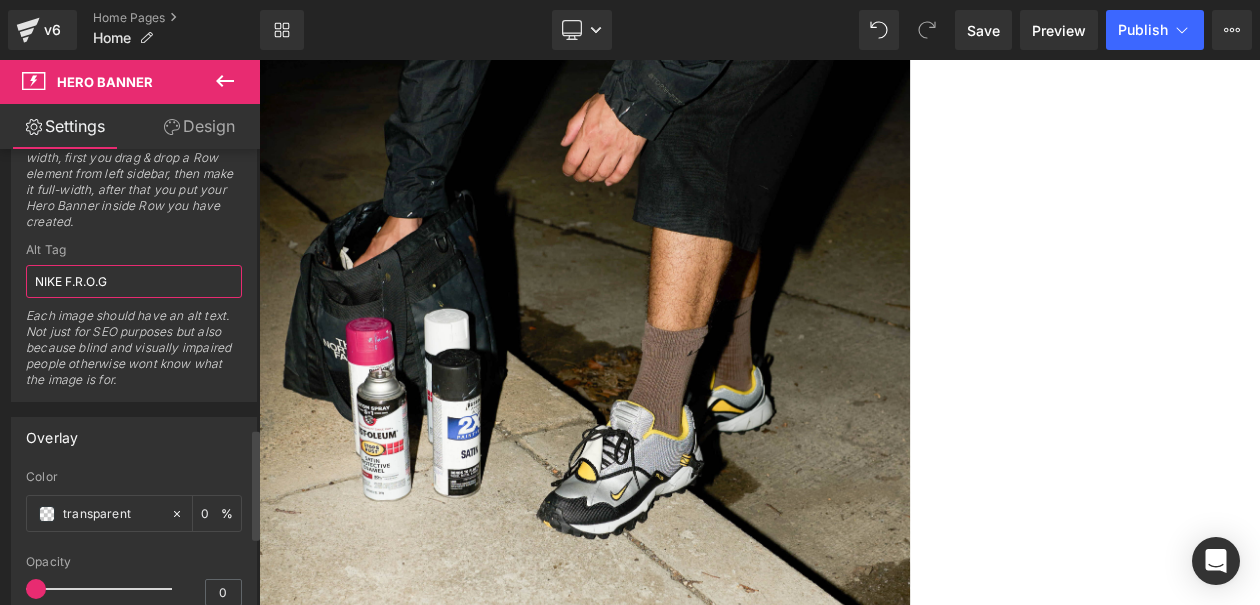 type on "NIKE F.R.O.G" 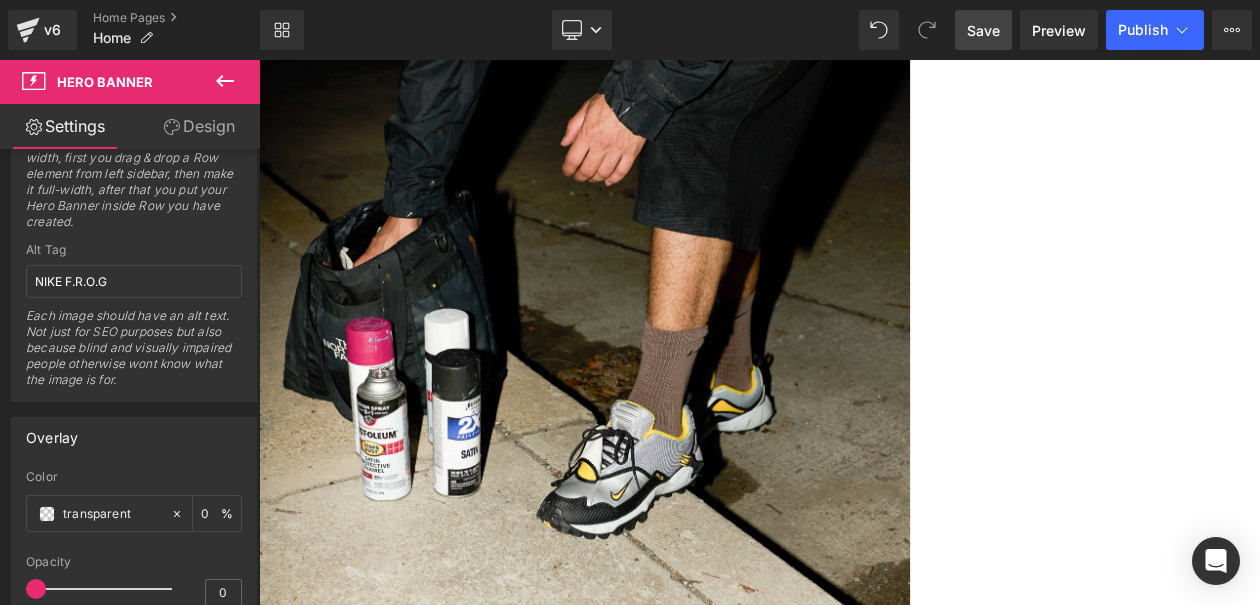 click on "Save" at bounding box center (983, 30) 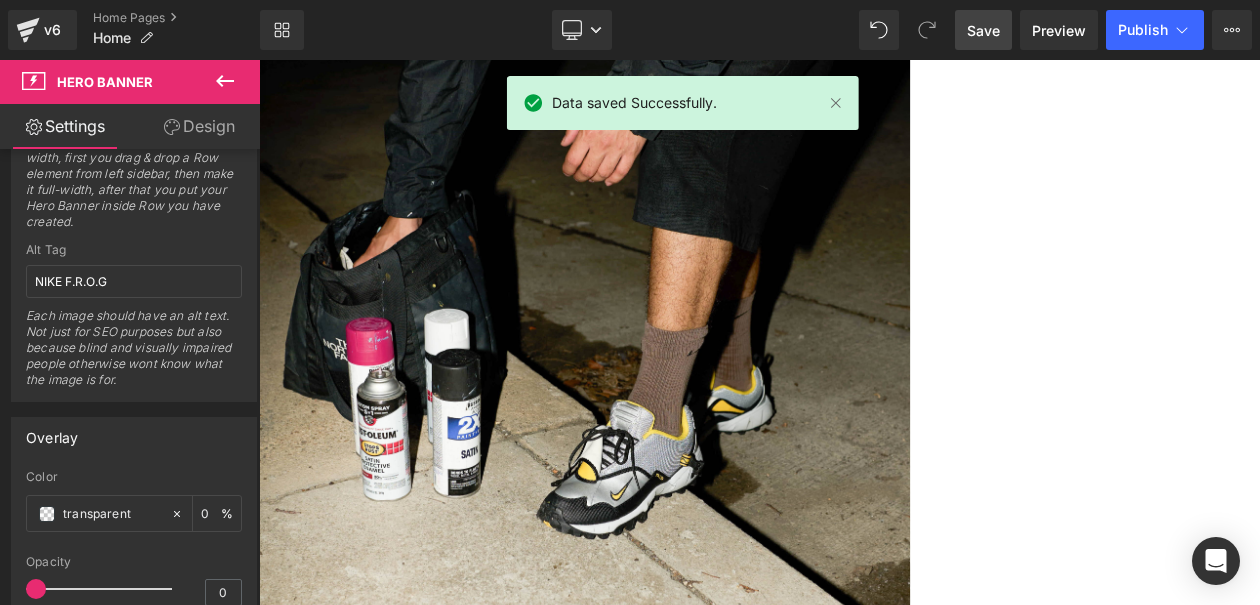 click on "STORY MFG Text Block" at bounding box center [864, 2617] 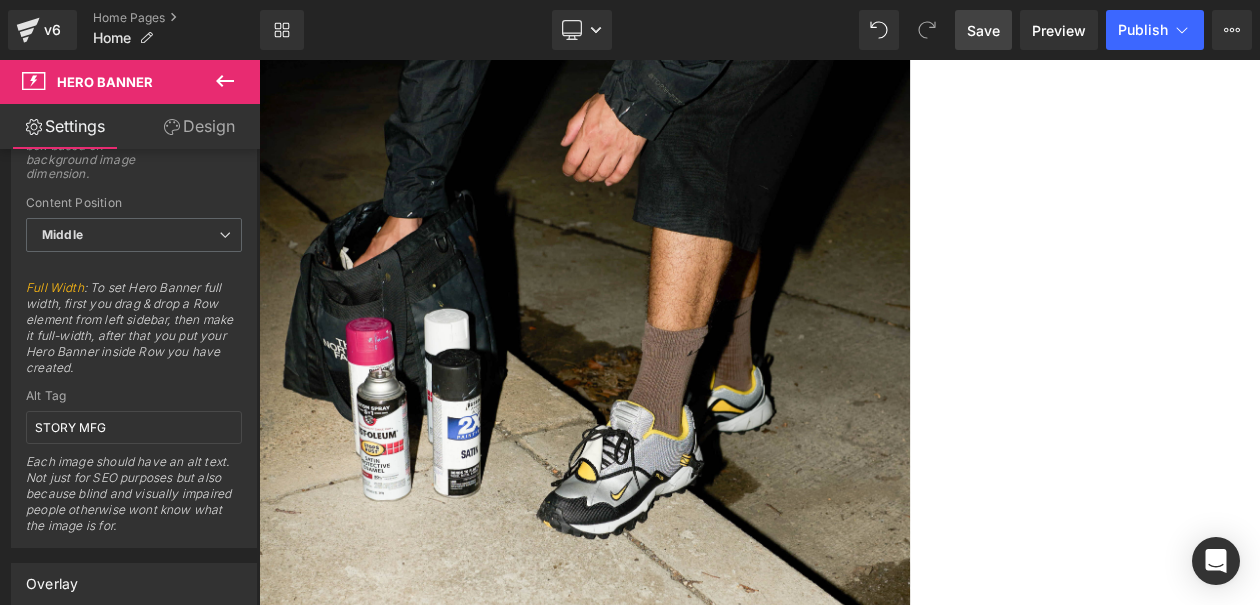 scroll, scrollTop: 1061, scrollLeft: 0, axis: vertical 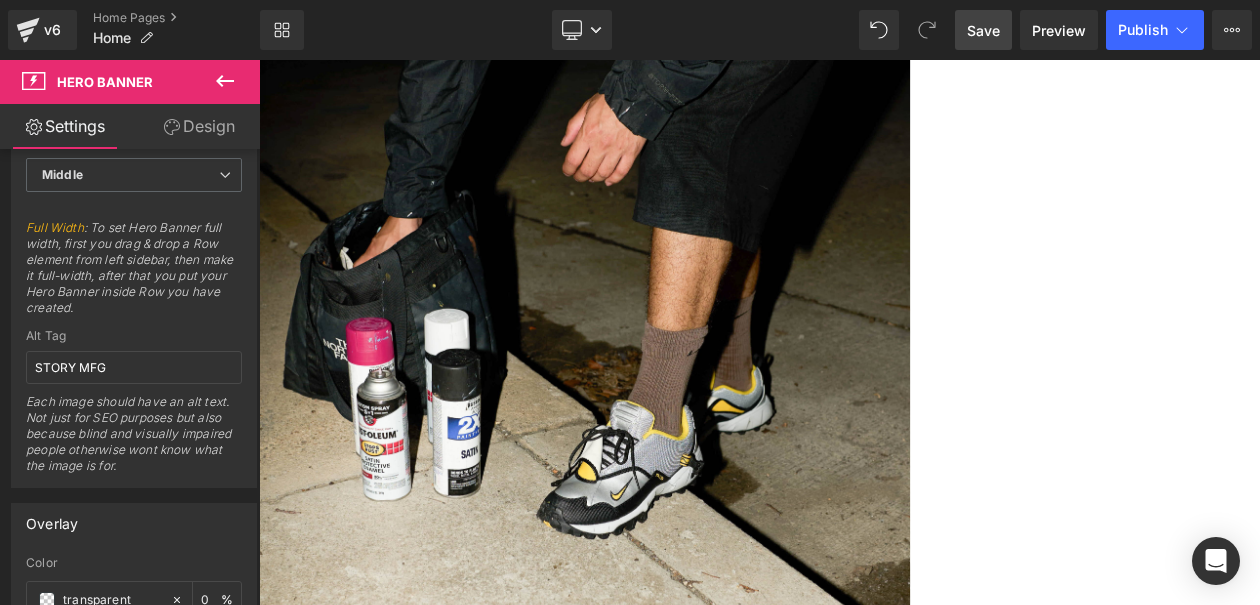 click on "ARC'TERYX Text Block" at bounding box center (864, 2617) 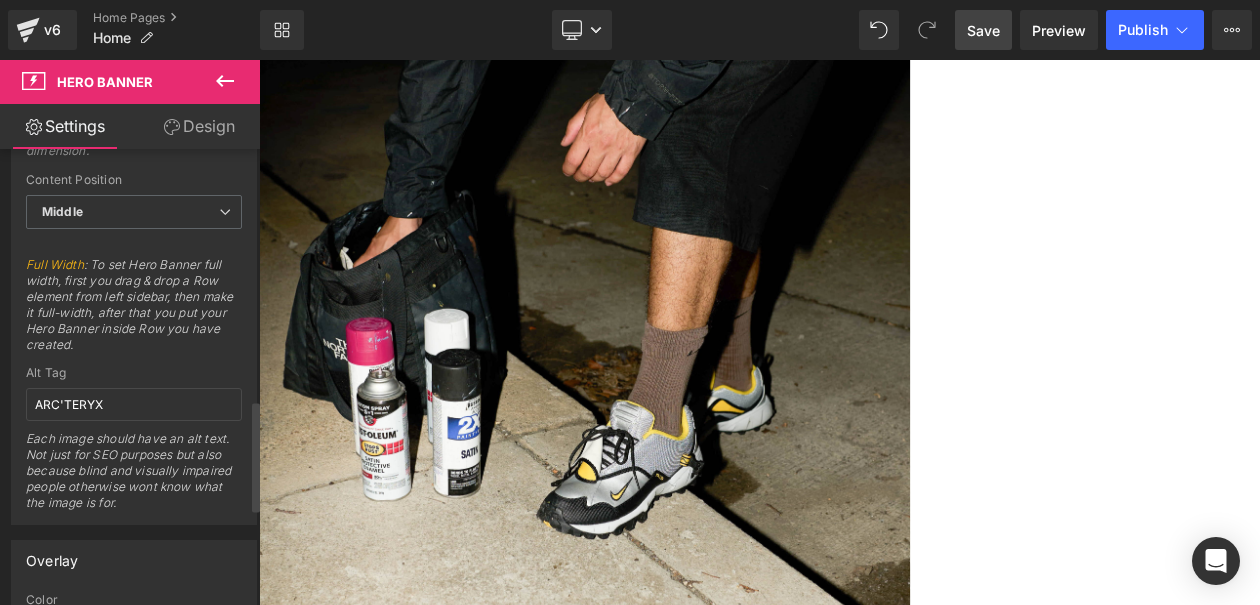 scroll, scrollTop: 1033, scrollLeft: 0, axis: vertical 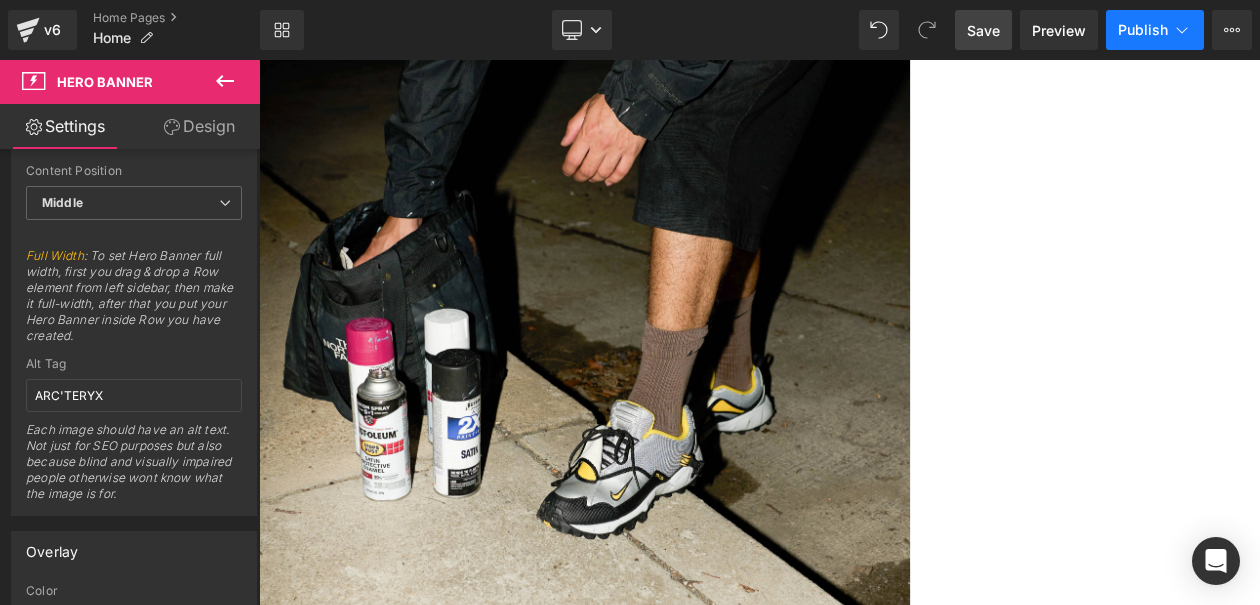 click on "Publish" at bounding box center (1143, 30) 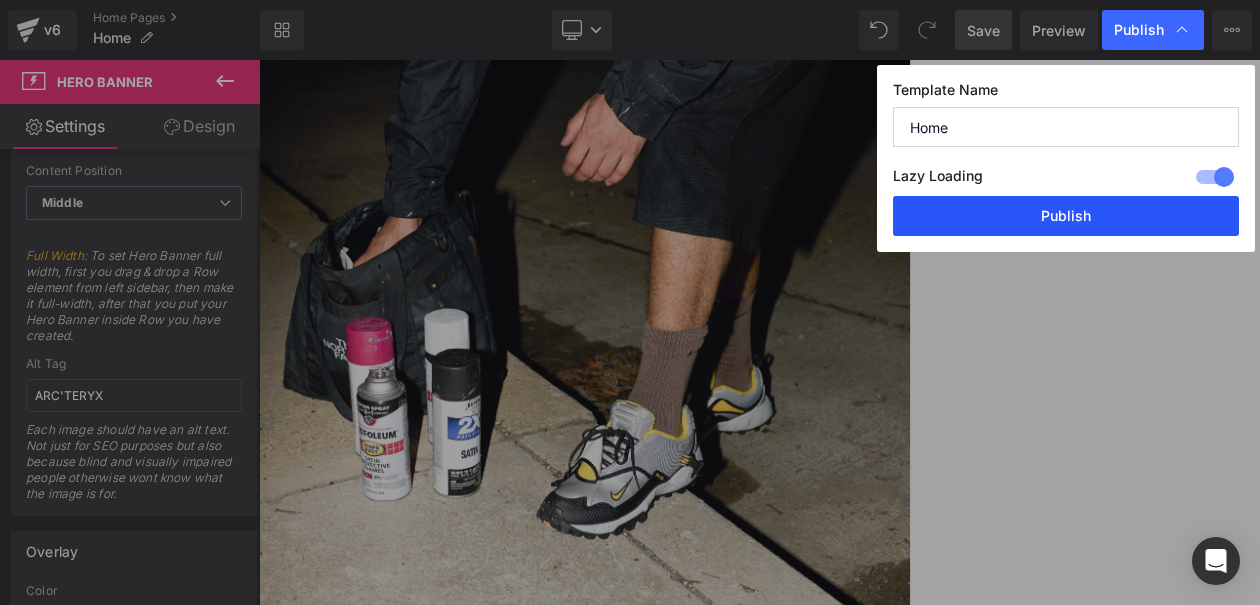 click on "Publish" at bounding box center (1066, 216) 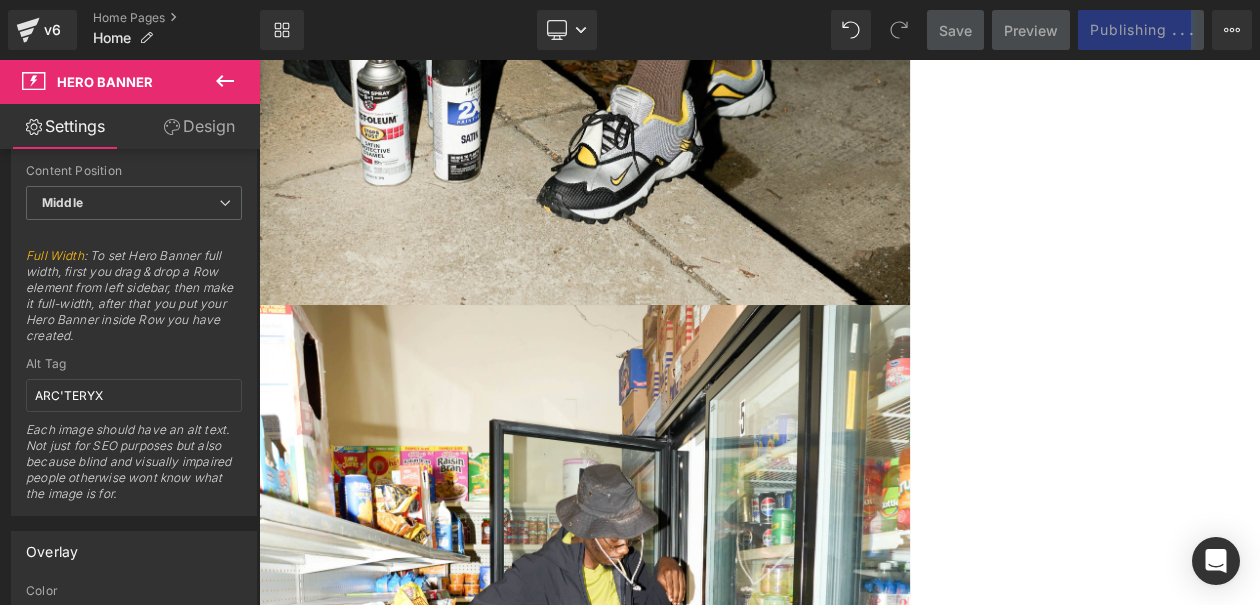 scroll, scrollTop: 702, scrollLeft: 0, axis: vertical 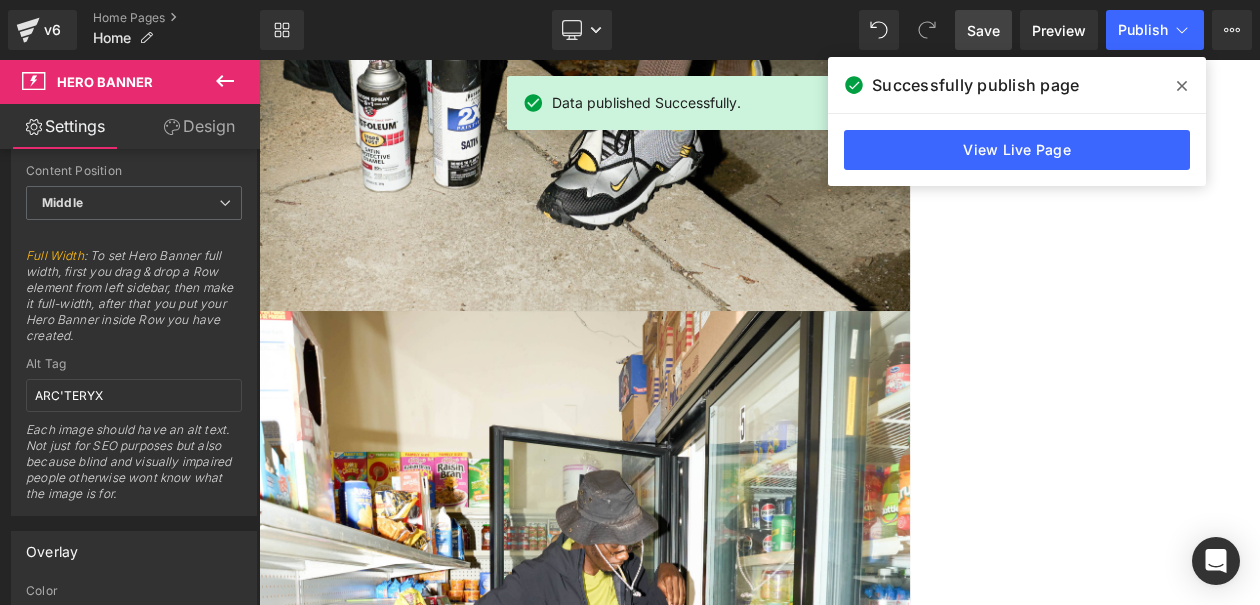 click at bounding box center [1182, 86] 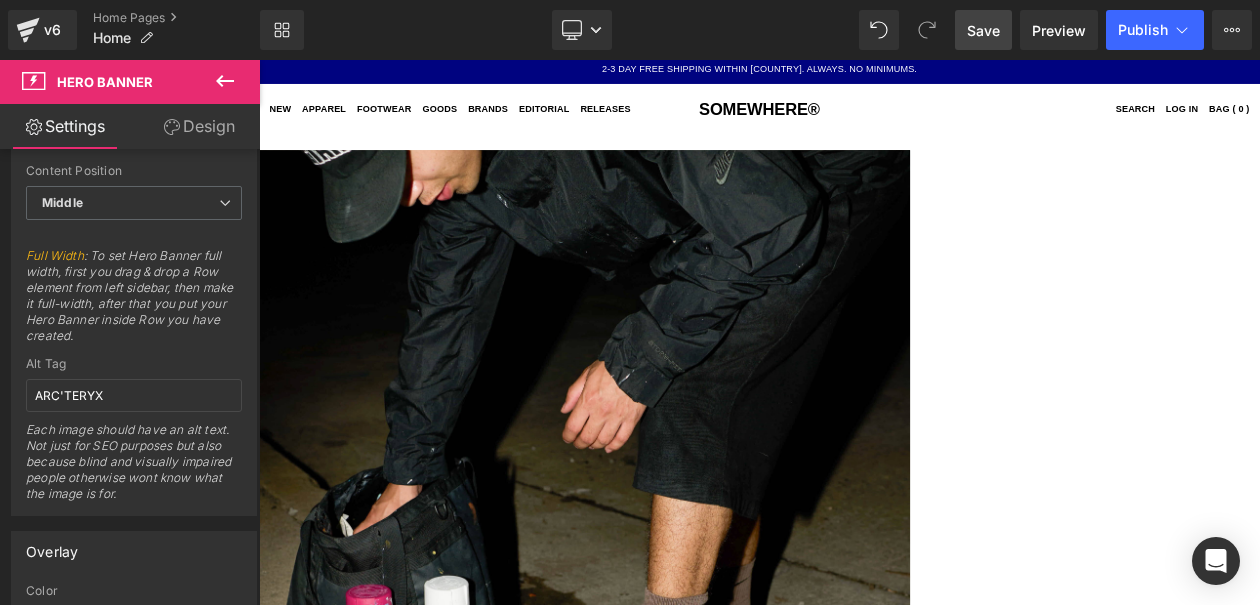 scroll, scrollTop: 0, scrollLeft: 0, axis: both 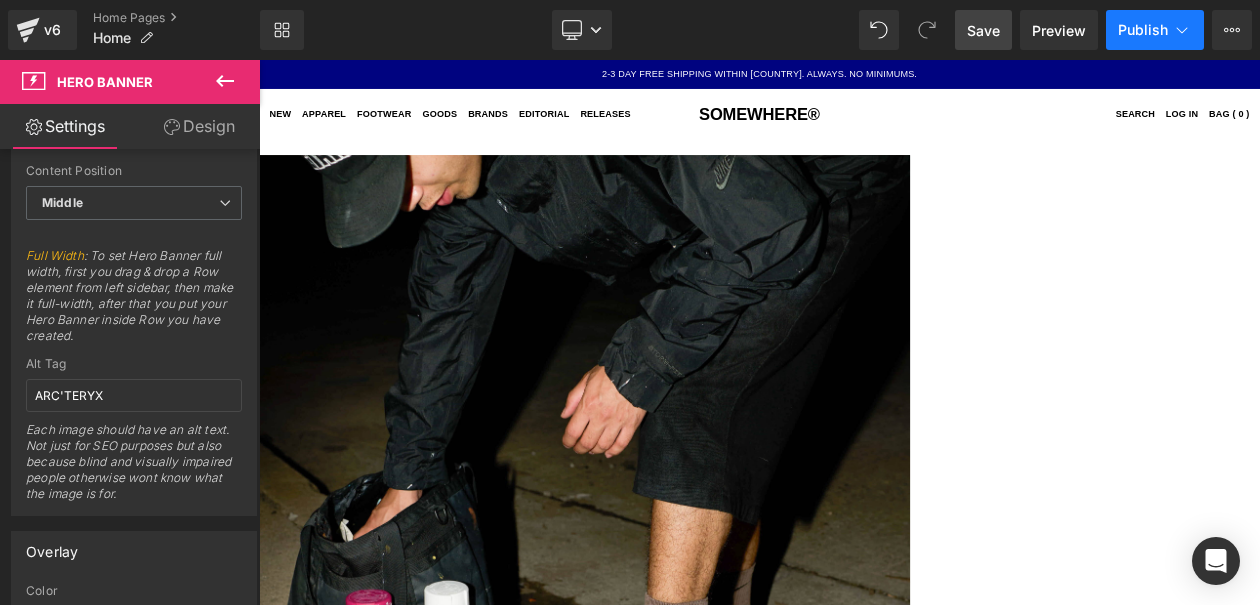 click on "Publish" at bounding box center (1143, 30) 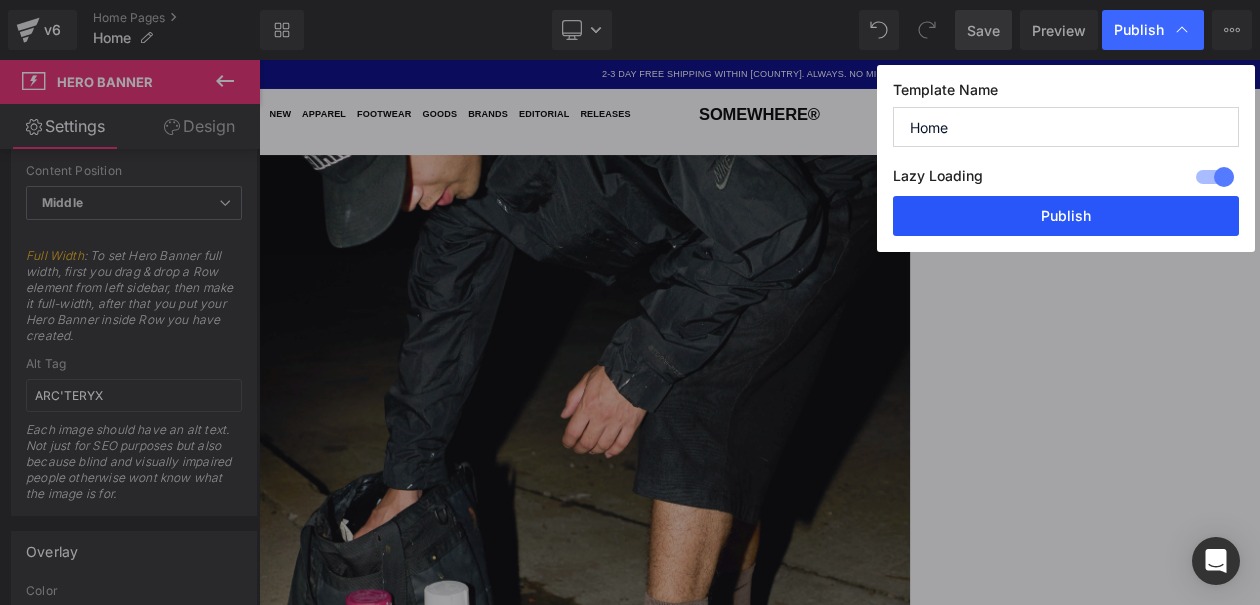 click on "Publish" at bounding box center (1066, 216) 